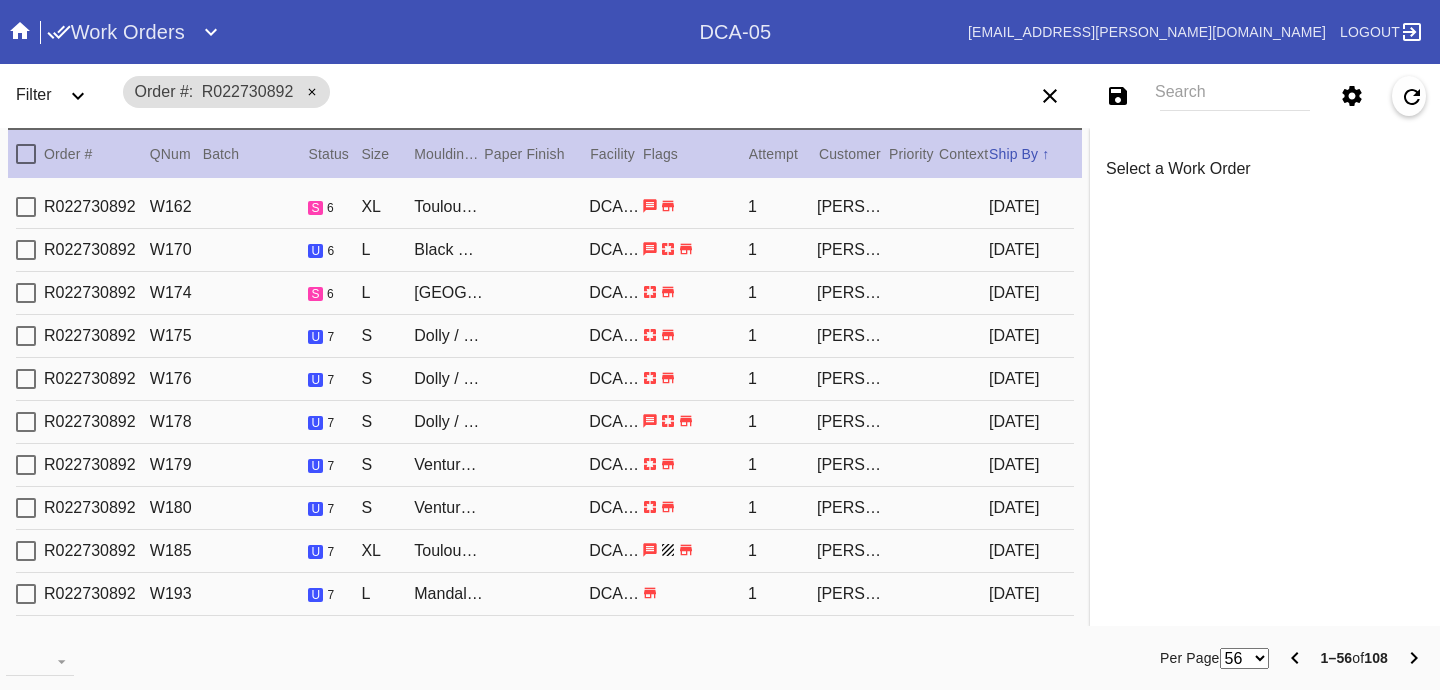 scroll, scrollTop: 0, scrollLeft: 0, axis: both 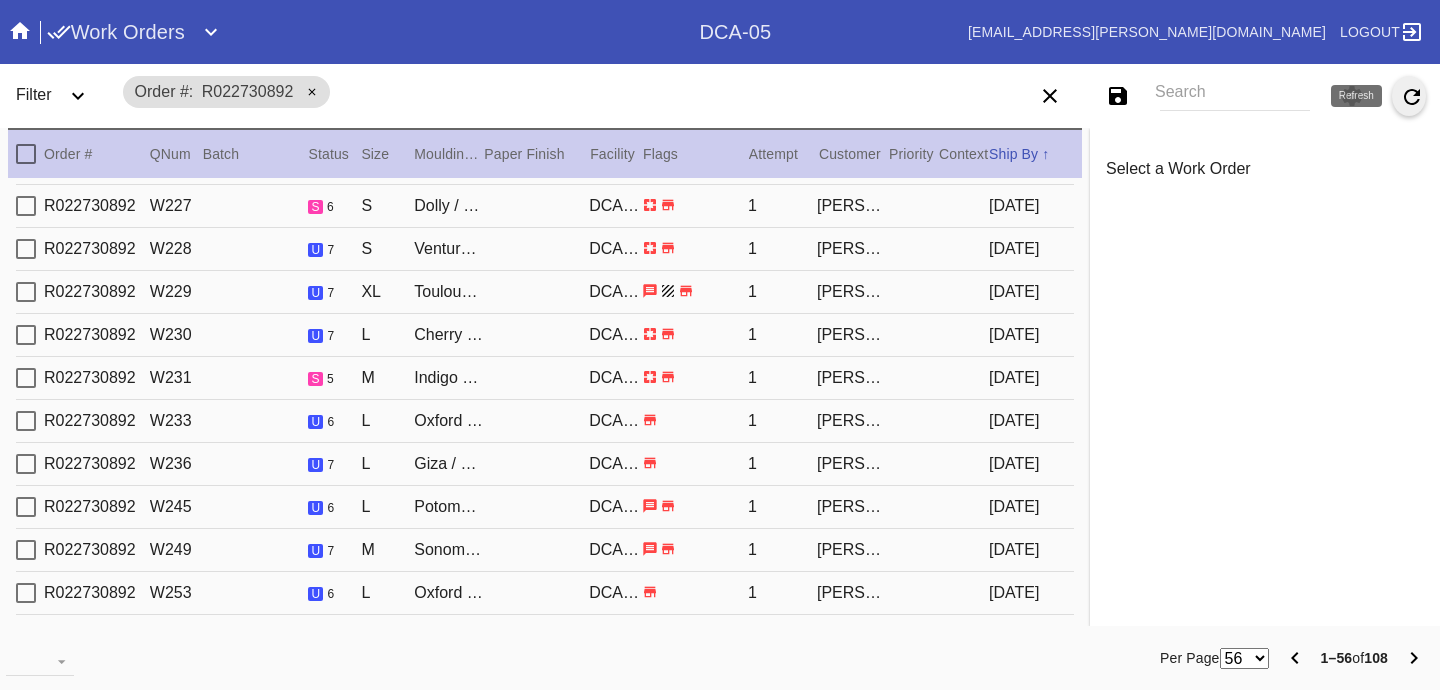 click 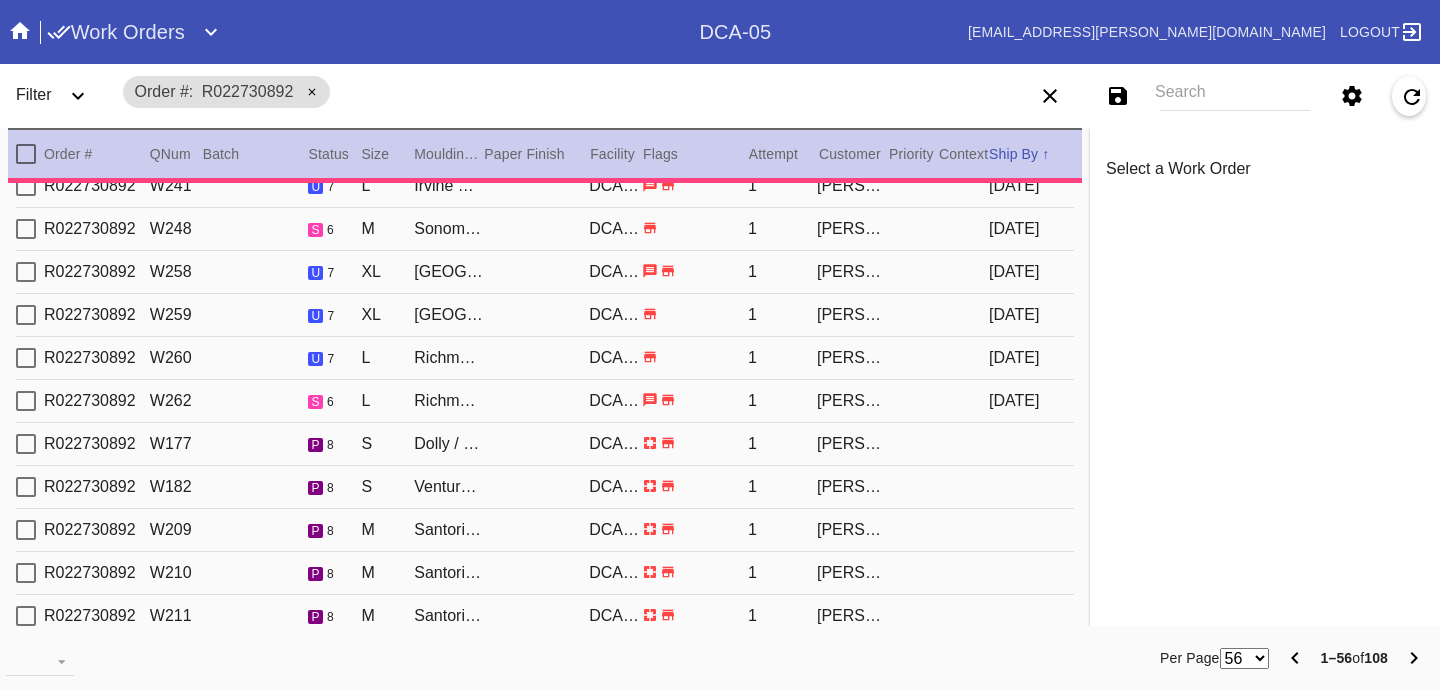 scroll, scrollTop: 2016, scrollLeft: 0, axis: vertical 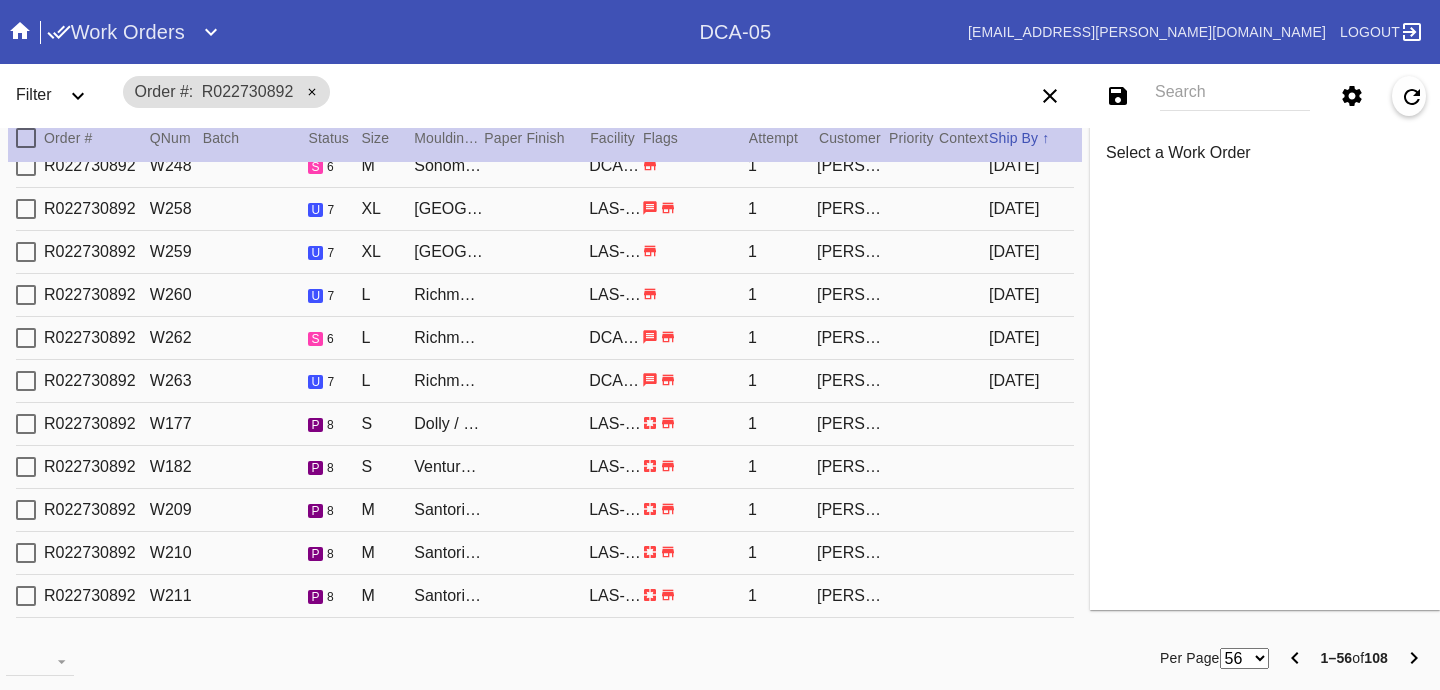 click on "56 100 250" at bounding box center [1244, 658] 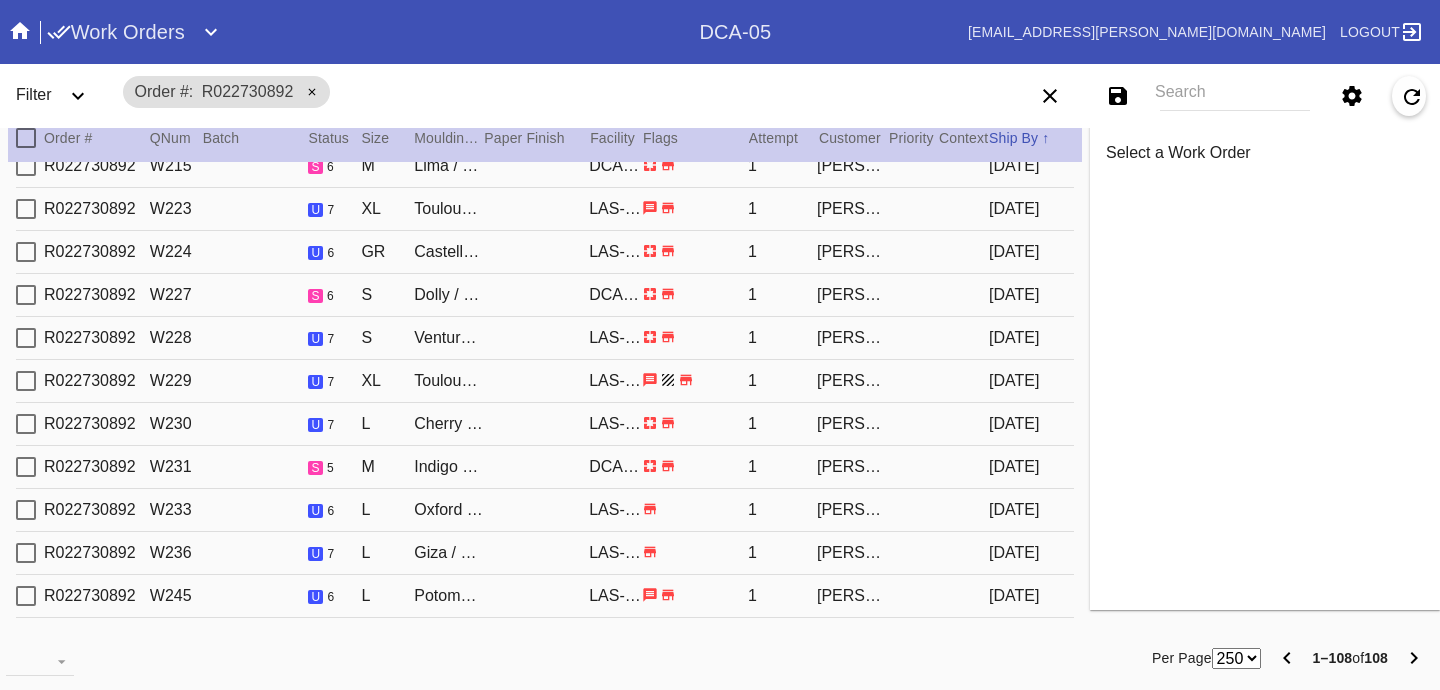 scroll, scrollTop: 0, scrollLeft: 0, axis: both 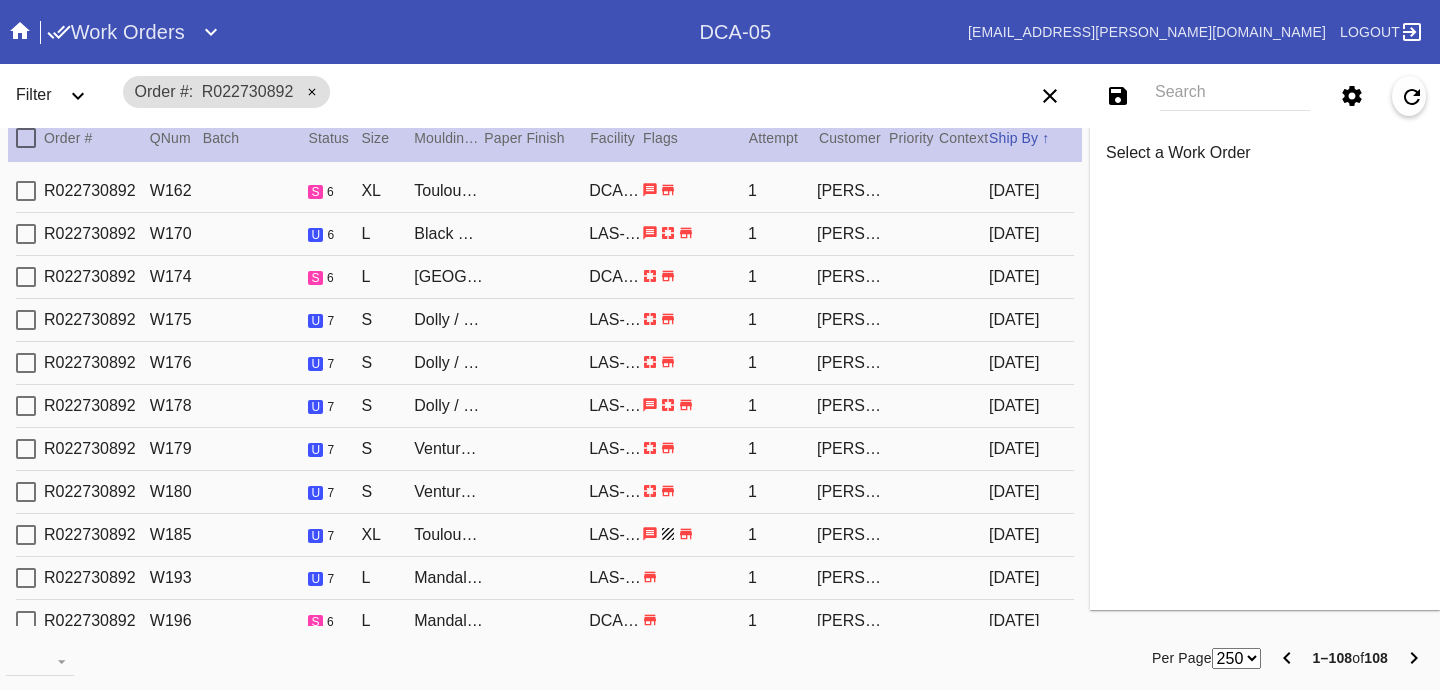 click on "R022730892 W174 s   6 L Kyoto / White DCA-05 1 DreShaun Sanders
2025-07-11" at bounding box center (545, 277) 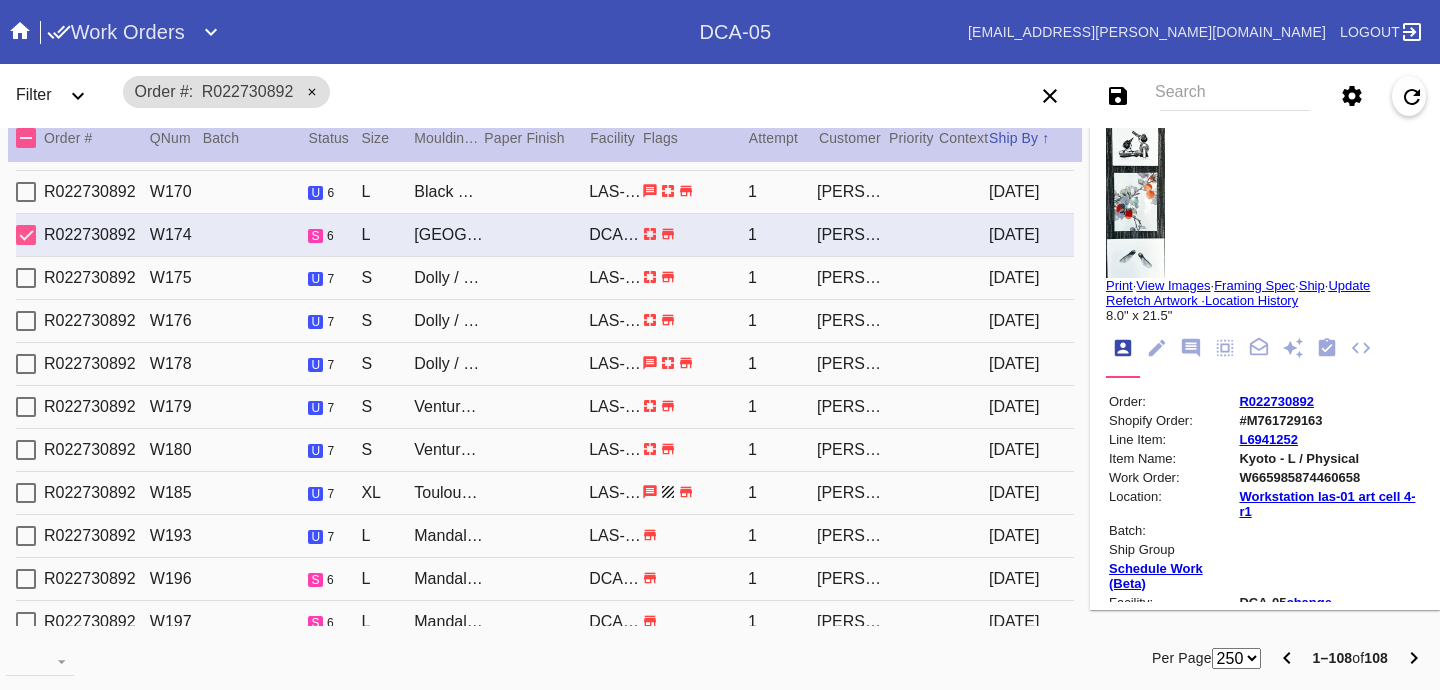 scroll, scrollTop: 0, scrollLeft: 0, axis: both 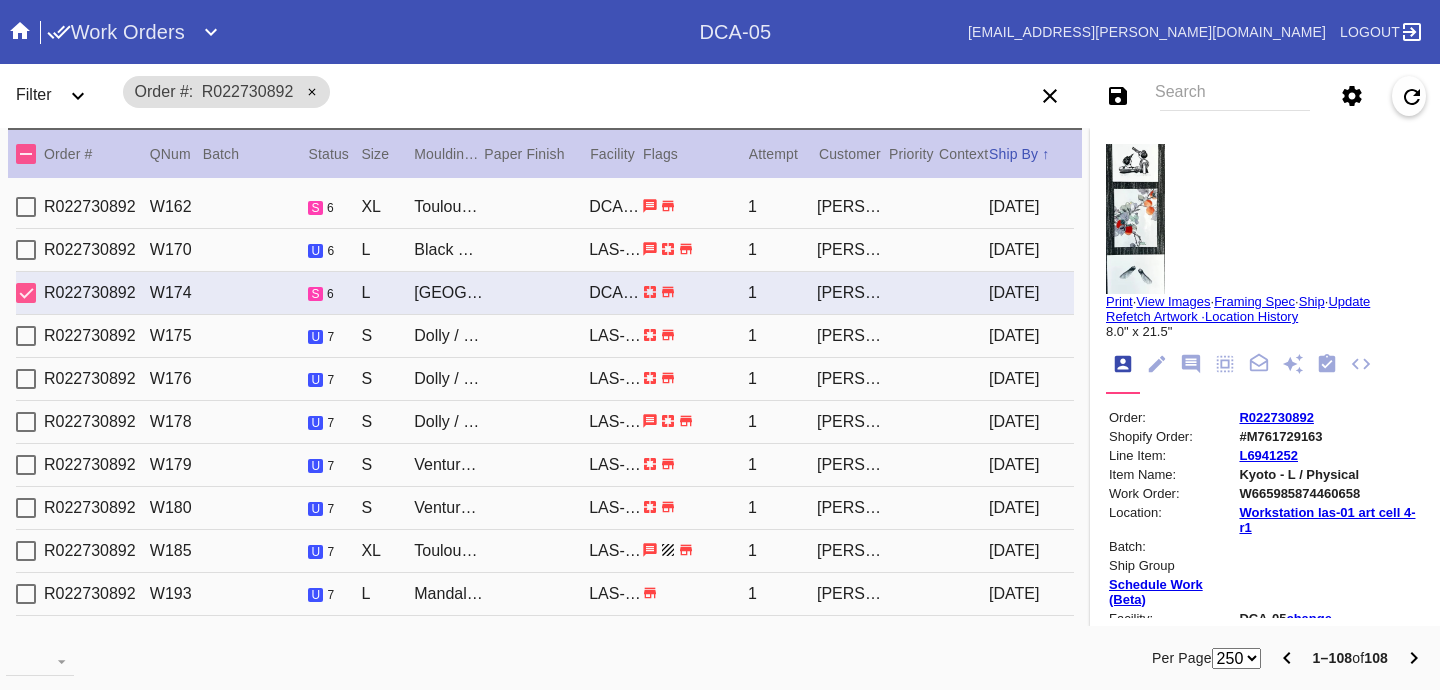 click on "Dolly  / White" at bounding box center [448, 336] 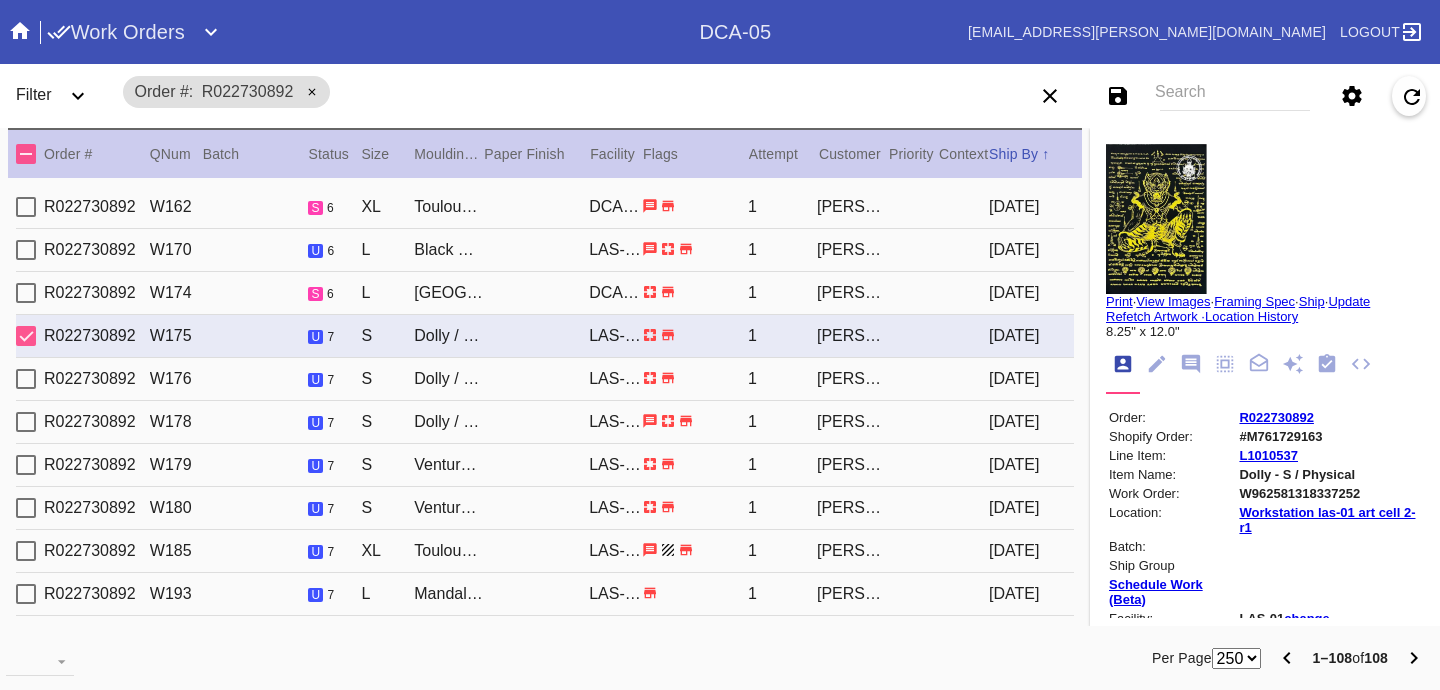 click on "R022730892 W174 s   6 L Kyoto / White DCA-05 1 DreShaun Sanders
2025-07-11" at bounding box center [545, 293] 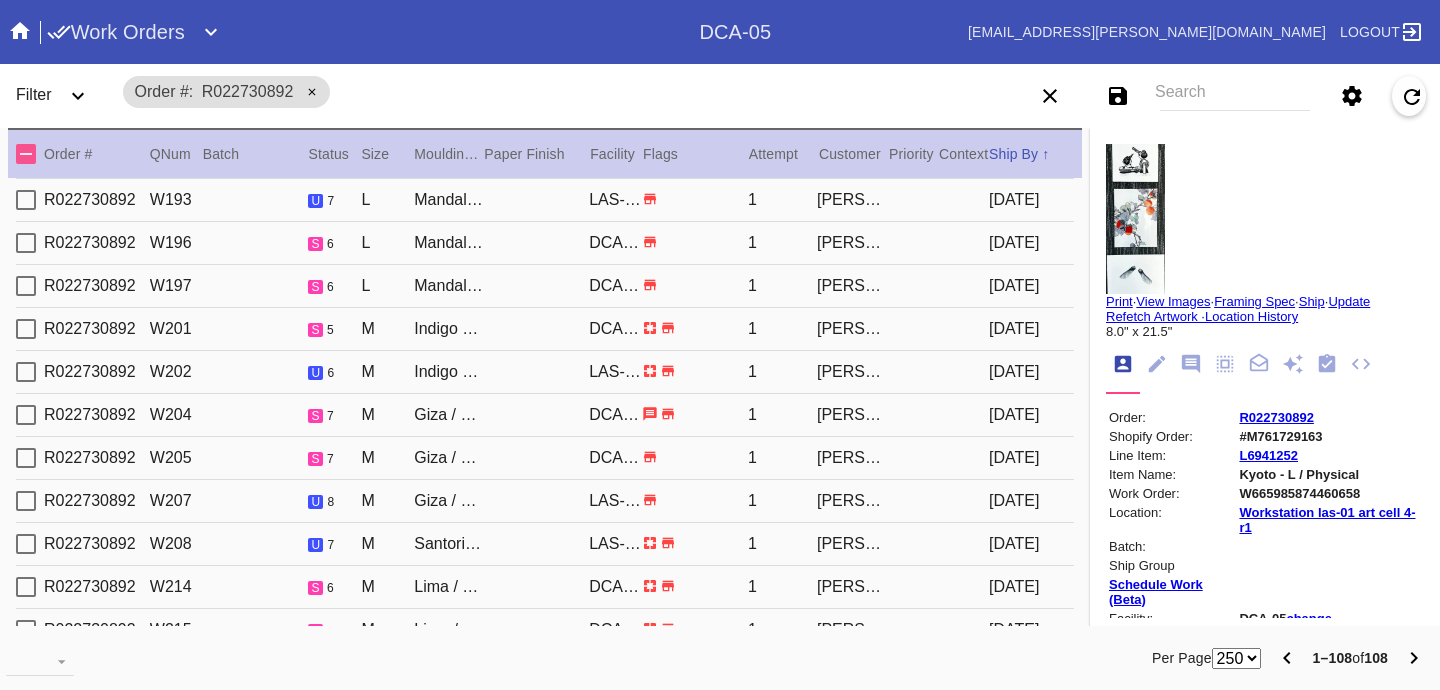 scroll, scrollTop: 391, scrollLeft: 0, axis: vertical 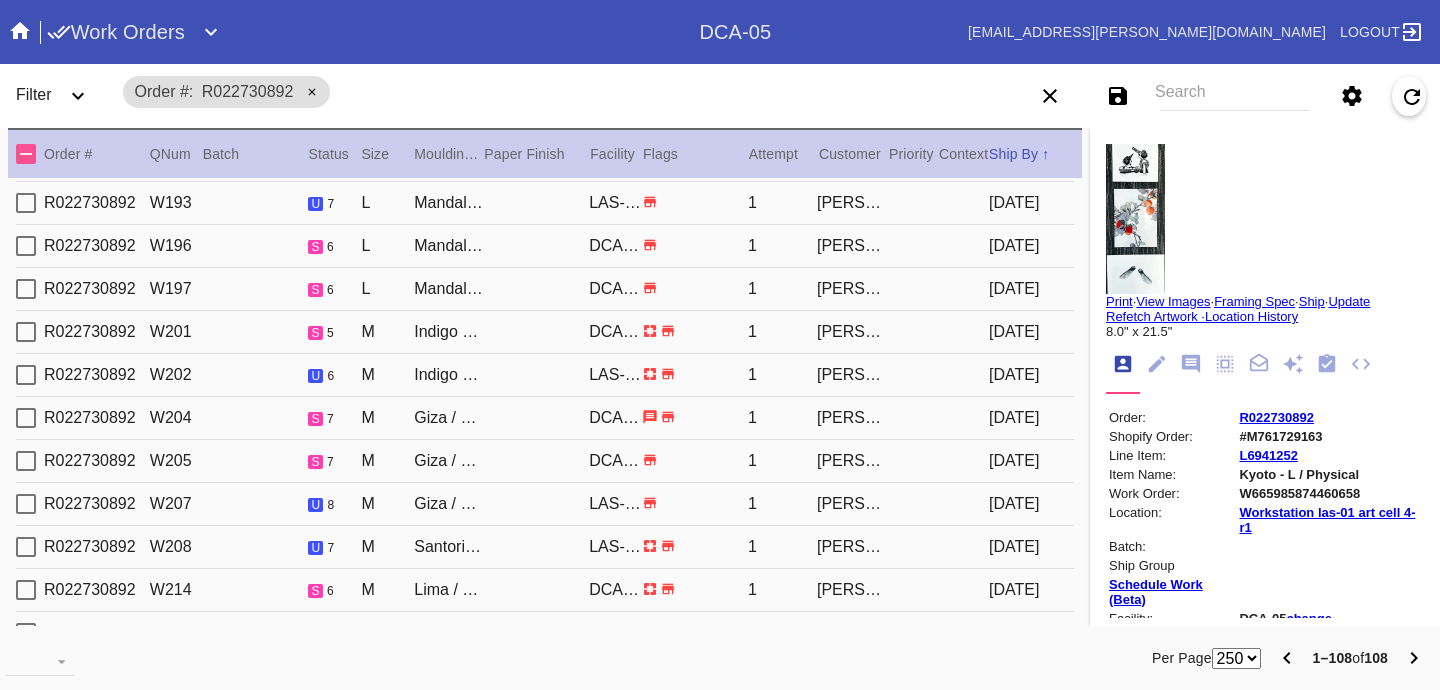 click on "R022730892" at bounding box center [1276, 417] 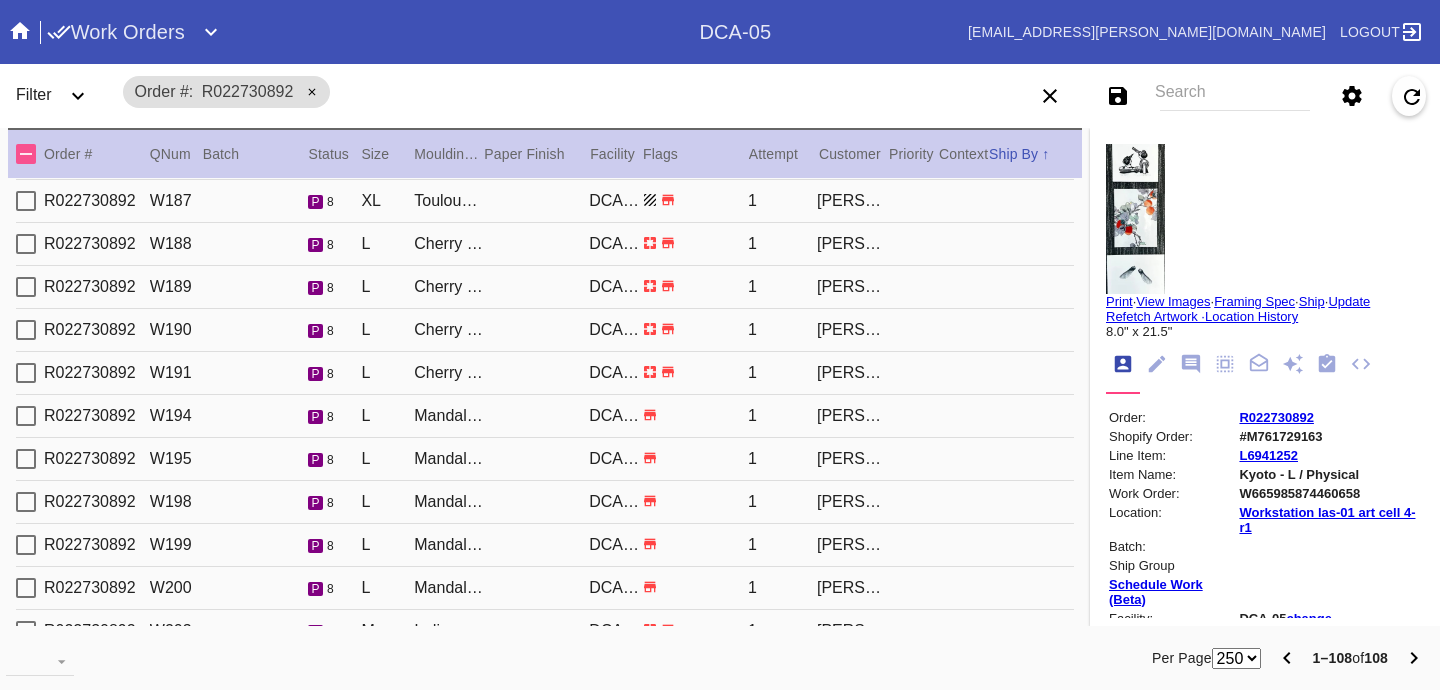 scroll, scrollTop: 2952, scrollLeft: 0, axis: vertical 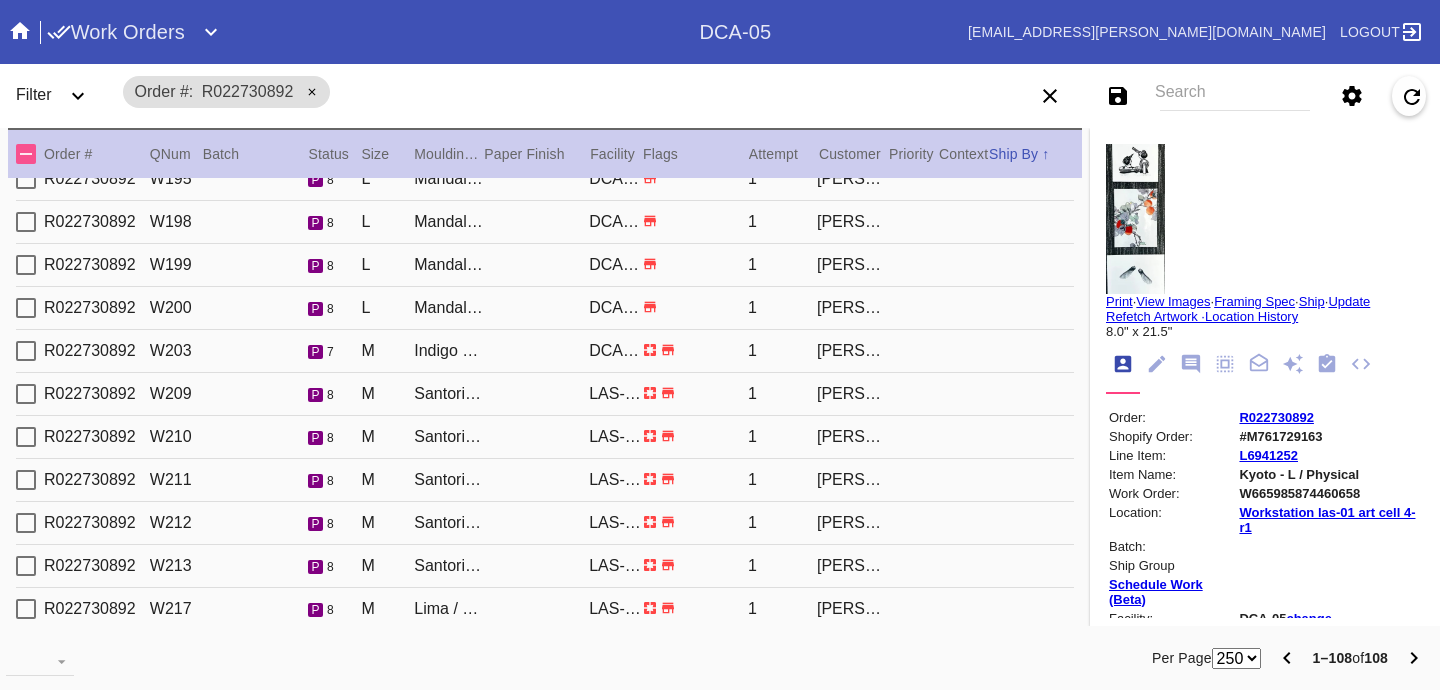 click on "DCA-05" at bounding box center [615, 308] 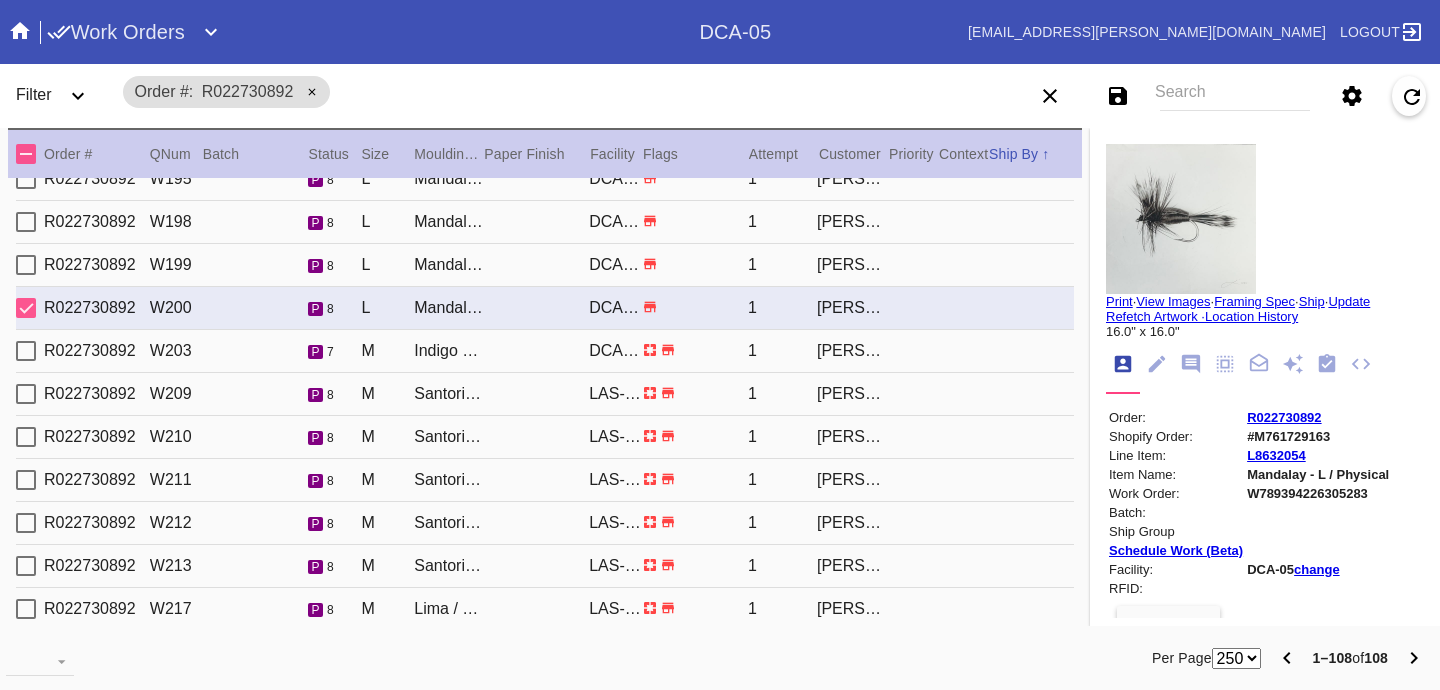 click on "W789394226305283" at bounding box center [1318, 493] 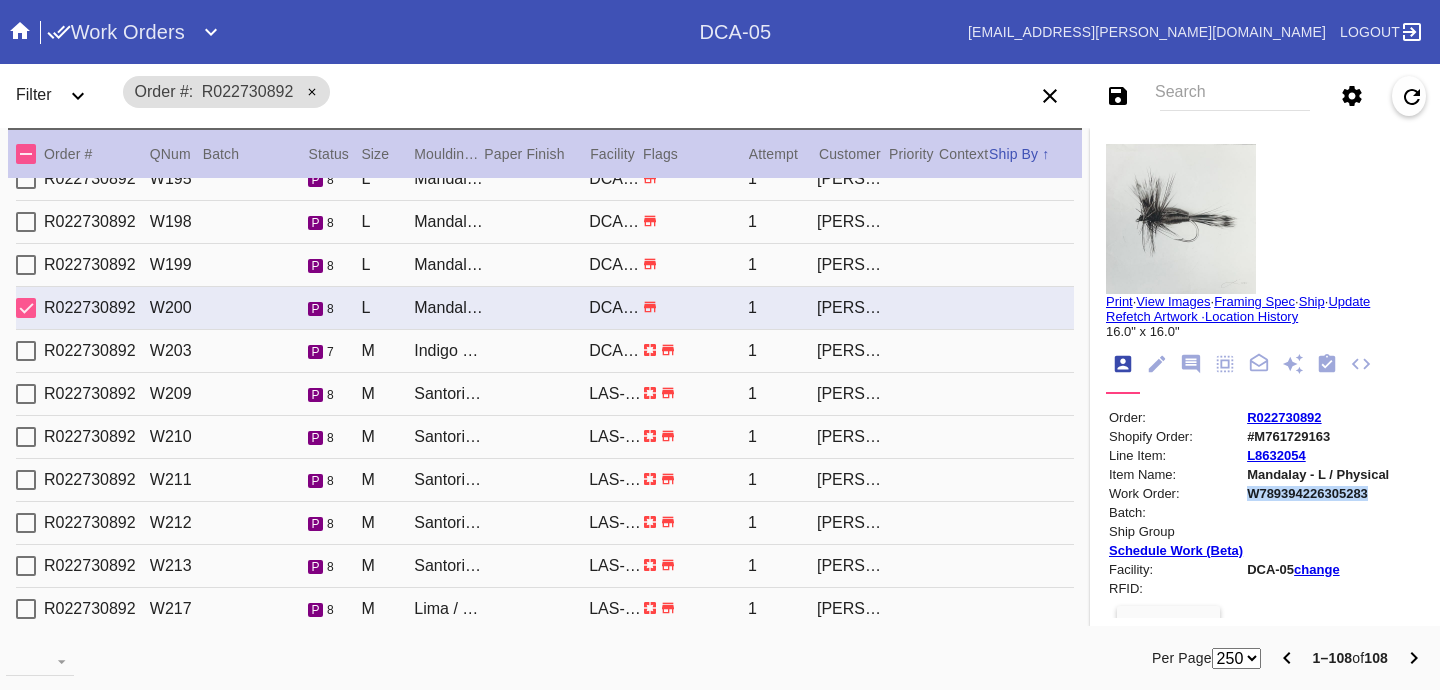copy on "W789394226305283" 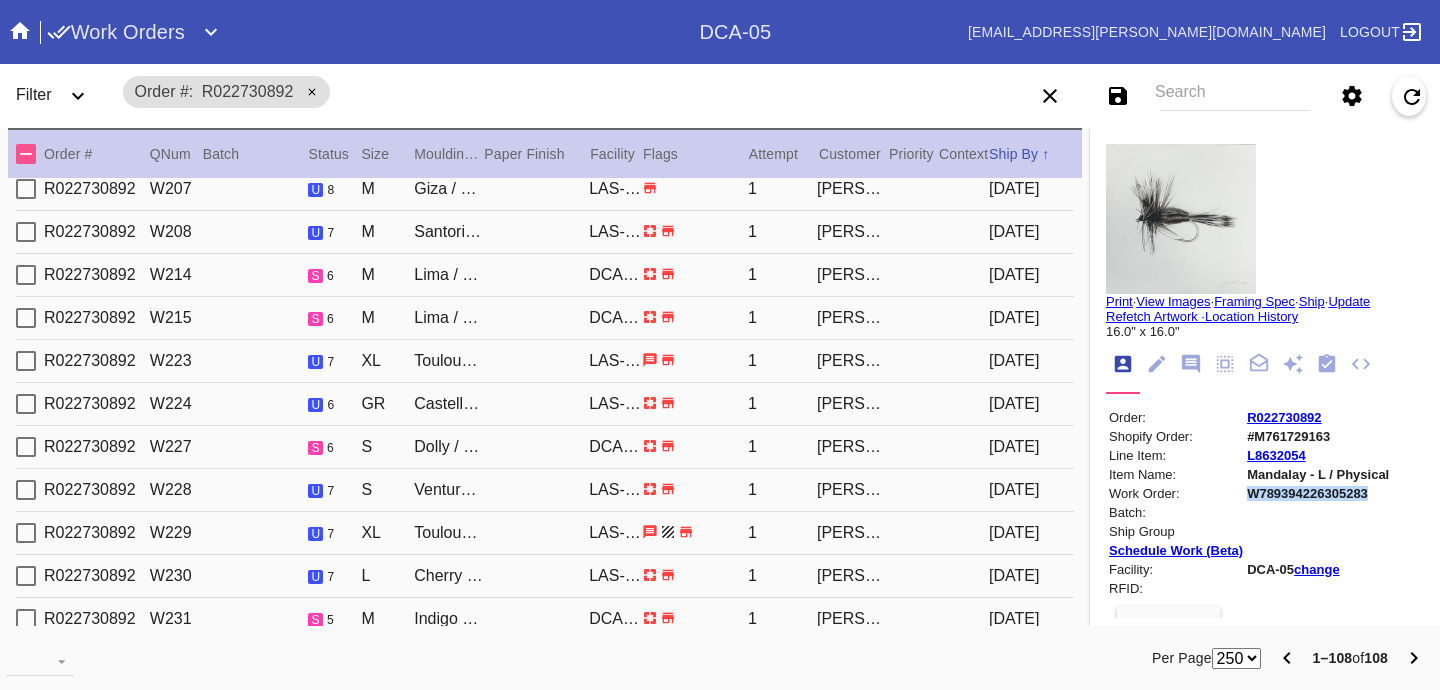scroll, scrollTop: 0, scrollLeft: 0, axis: both 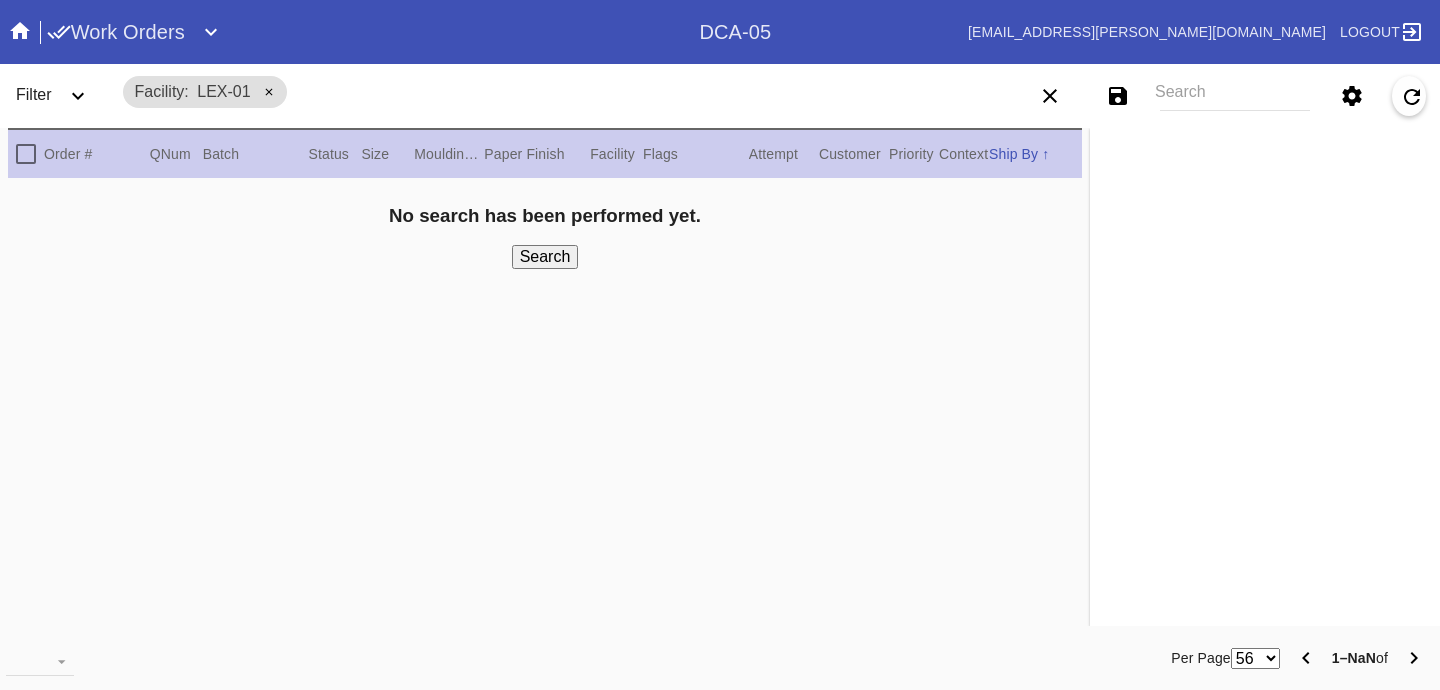 click on "Search" at bounding box center [1235, 96] 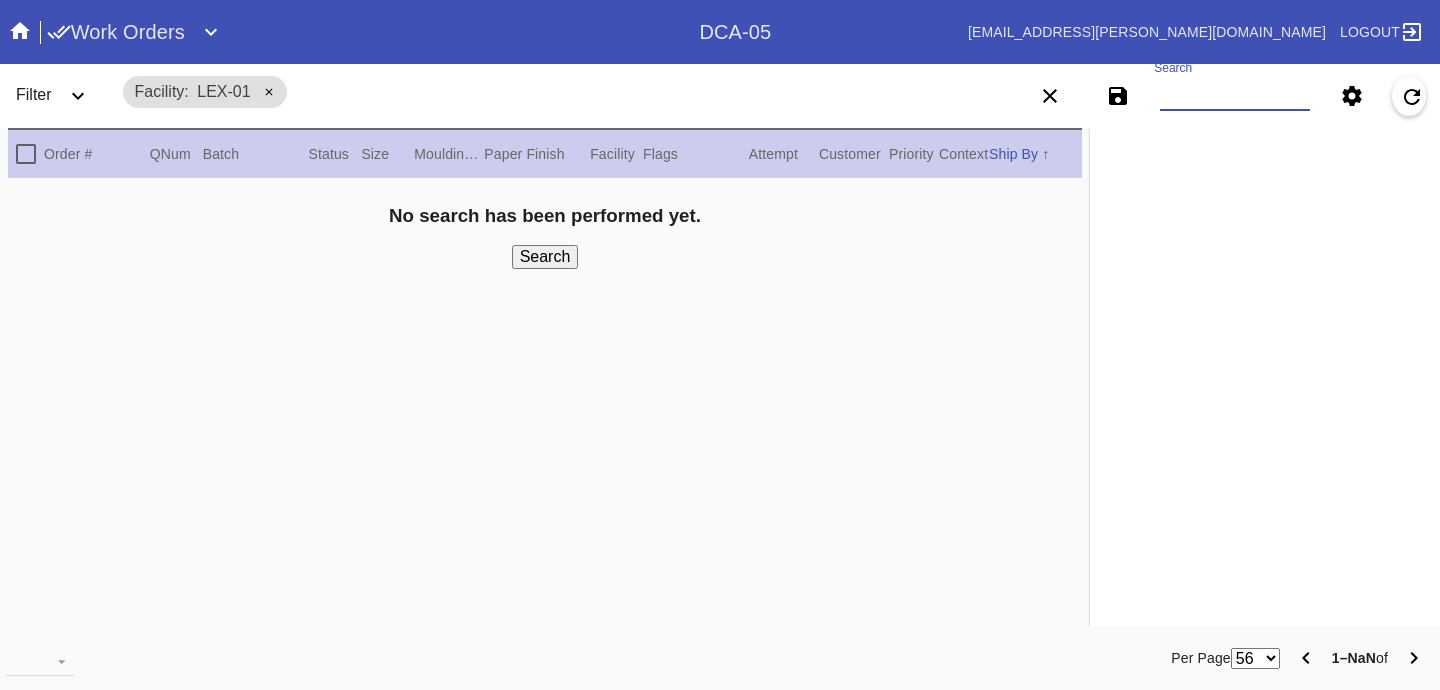 paste on "#M761727923" 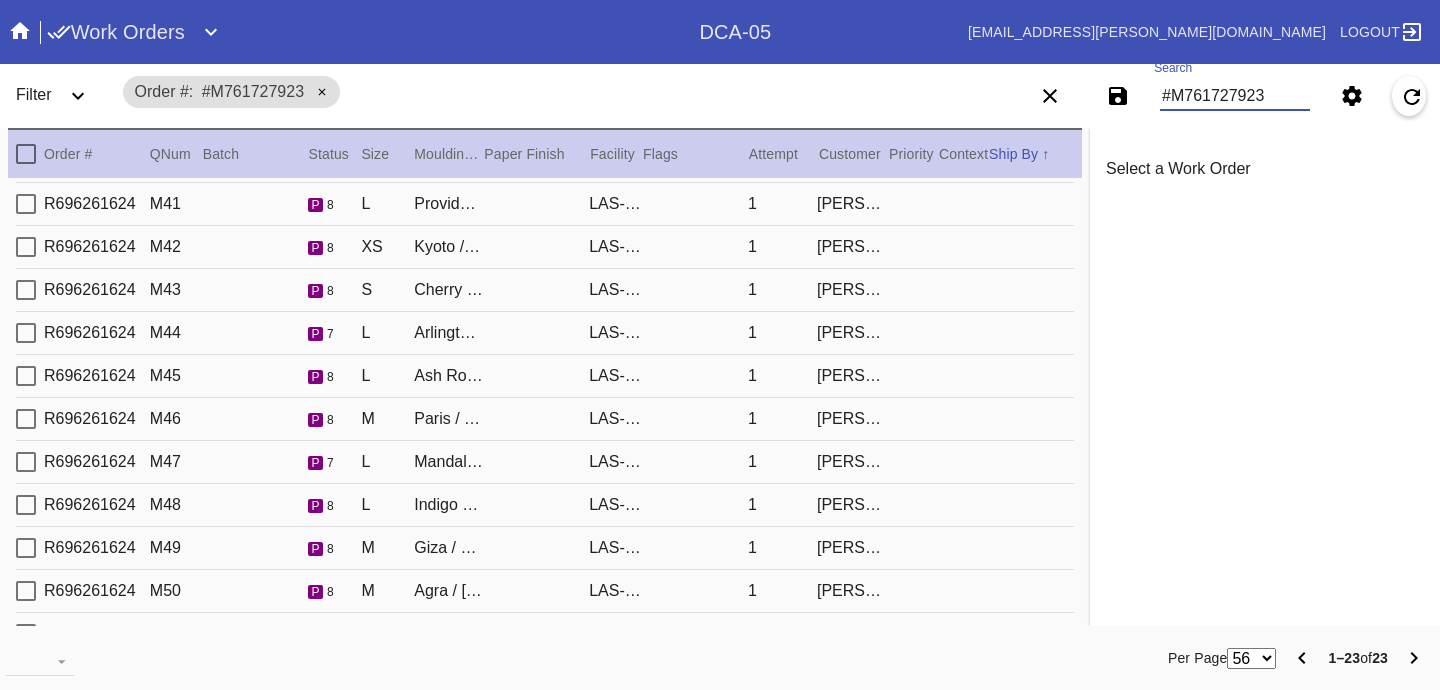 scroll, scrollTop: 0, scrollLeft: 0, axis: both 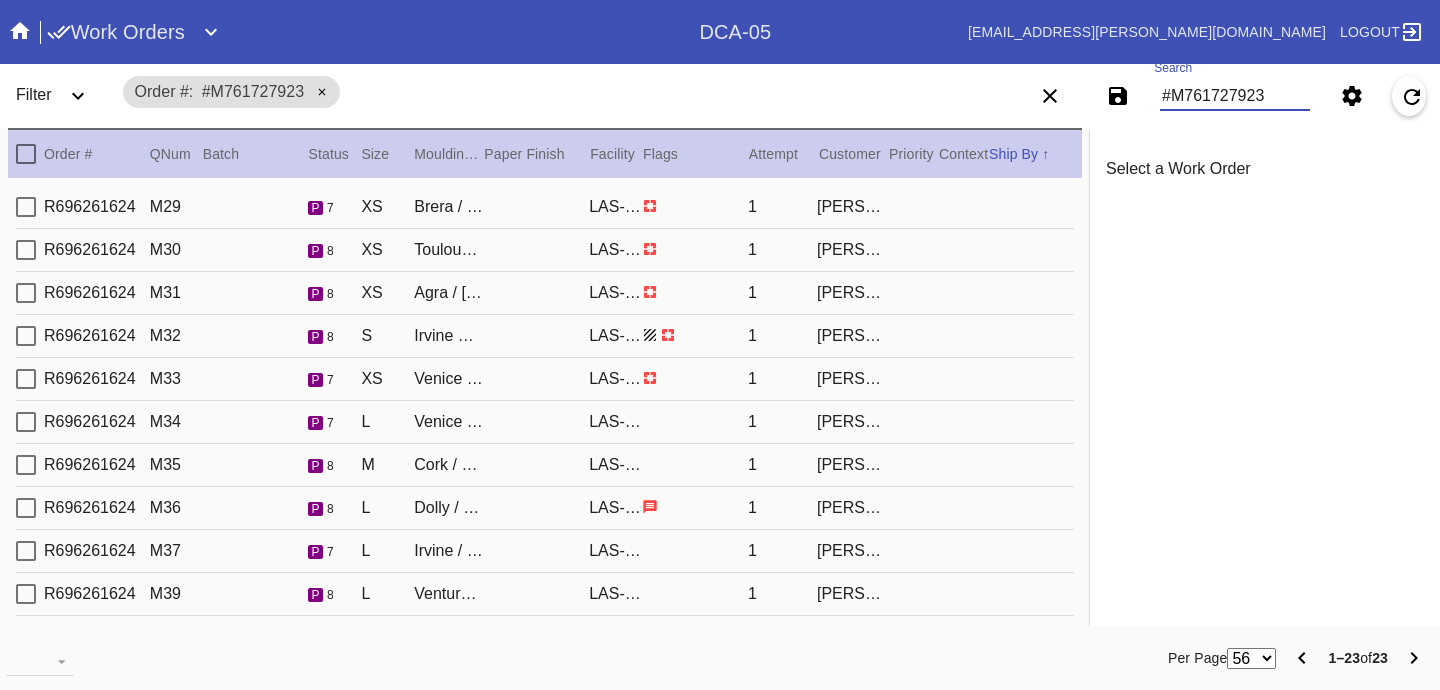 type on "#M761727923" 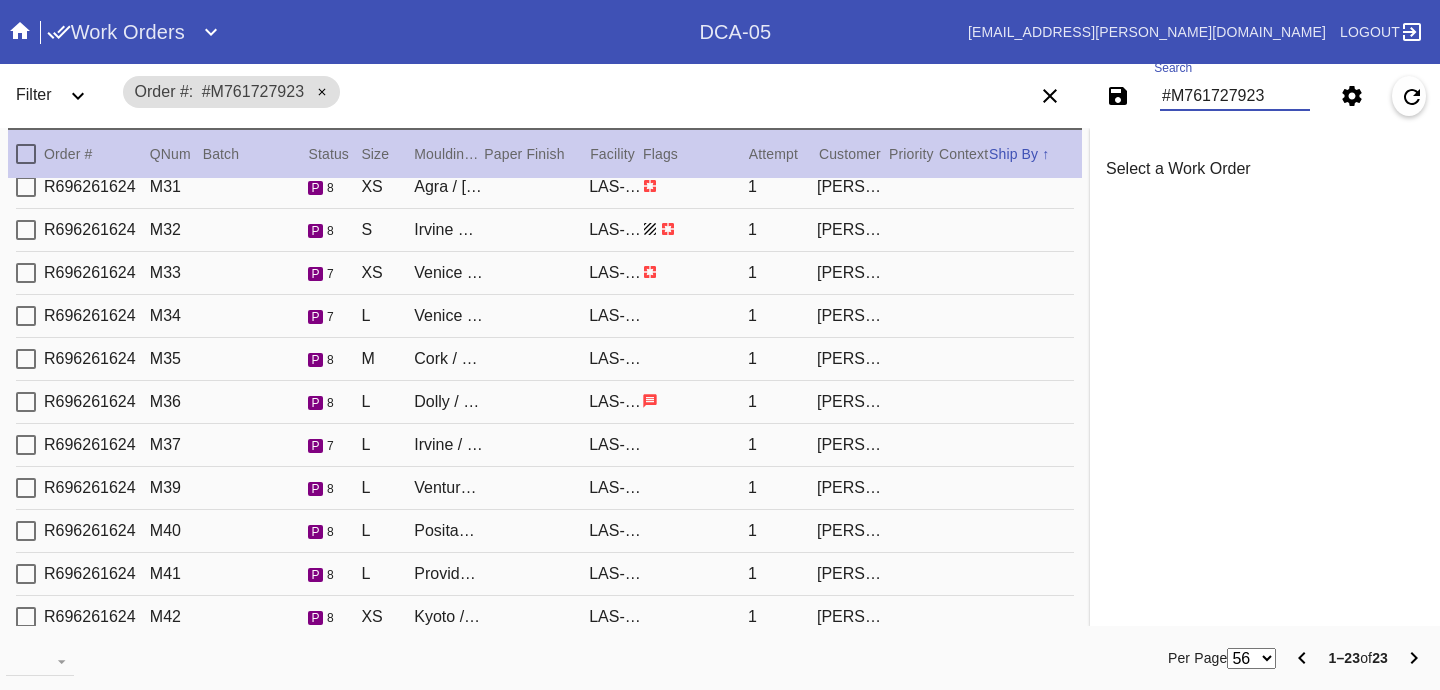 scroll, scrollTop: 0, scrollLeft: 0, axis: both 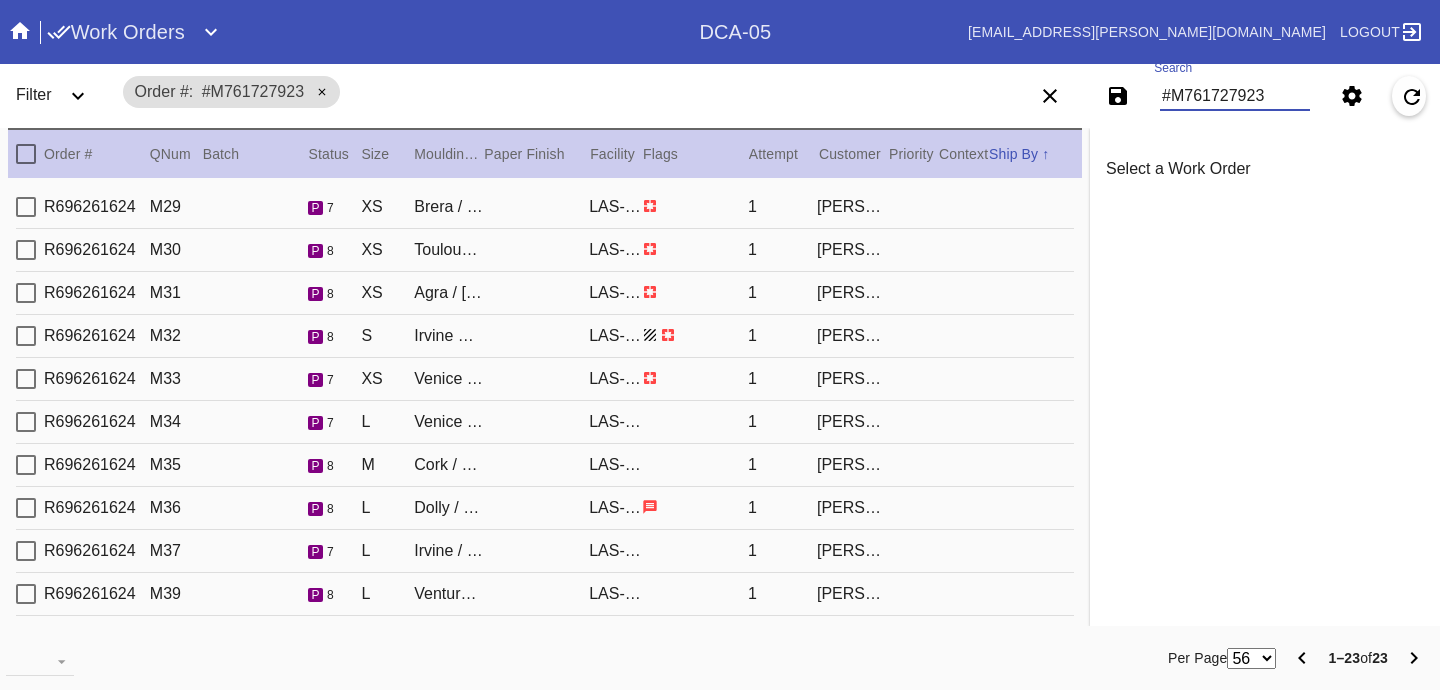 click on "R696261624 M29 p   7 XS Brera / White LAS-01 1 [PERSON_NAME]" at bounding box center [545, 207] 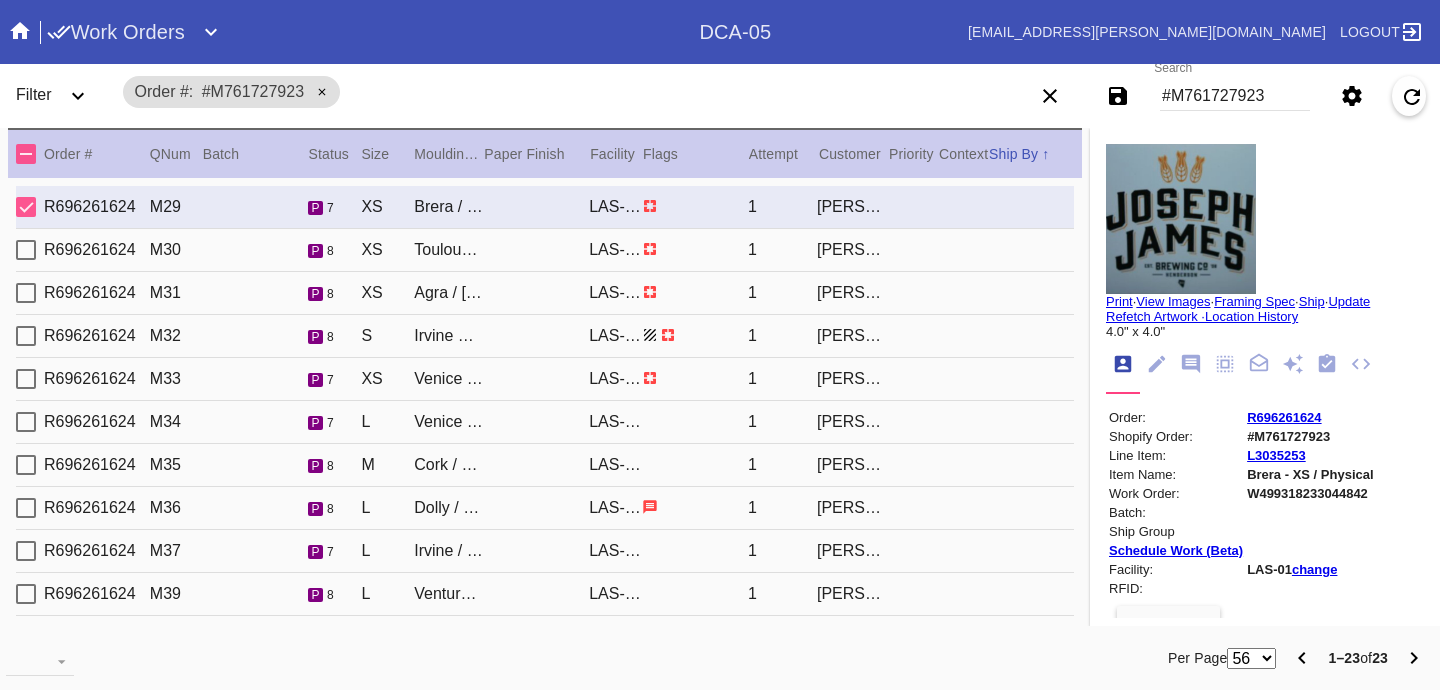 click on "R696261624 M30 p   8 XS Toulouse / White LAS-01 1 [PERSON_NAME]" at bounding box center (545, 250) 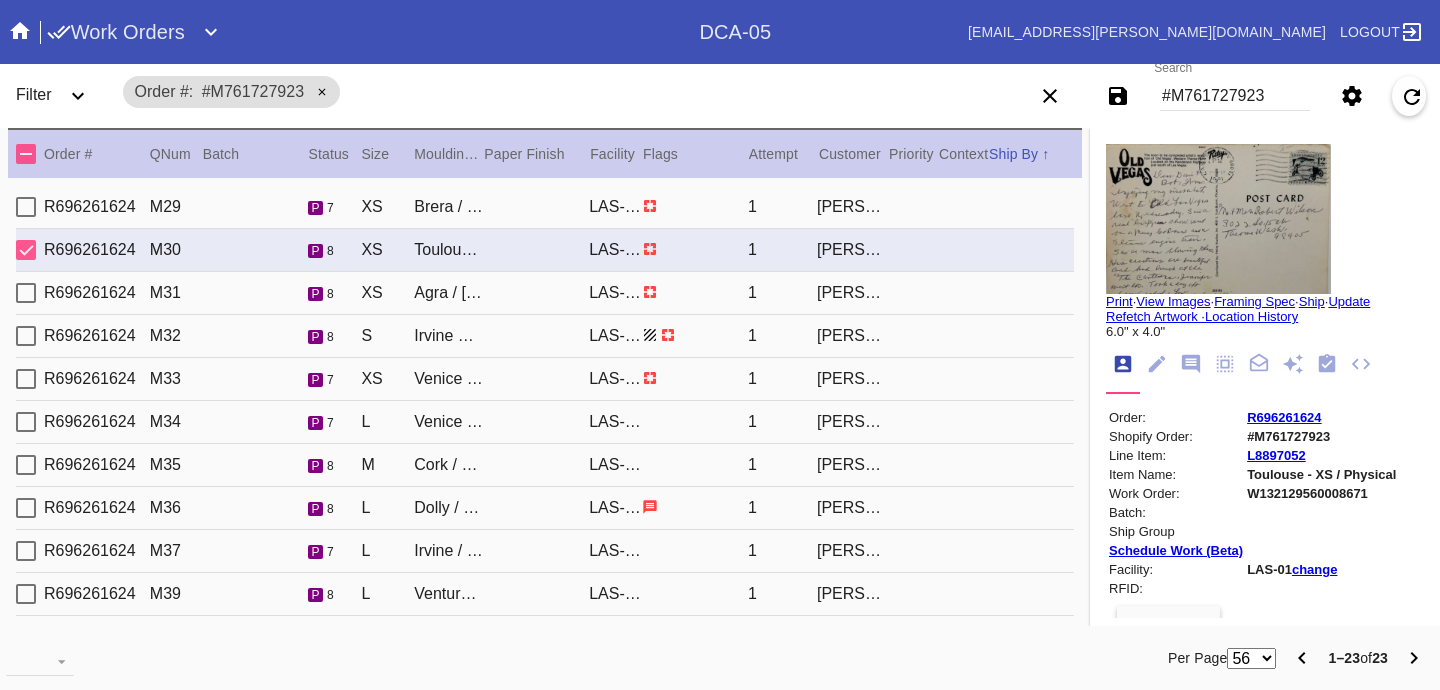 click on "R696261624 M31 p   8 XS Agra / Dove White LAS-01 1 [PERSON_NAME]" at bounding box center [545, 293] 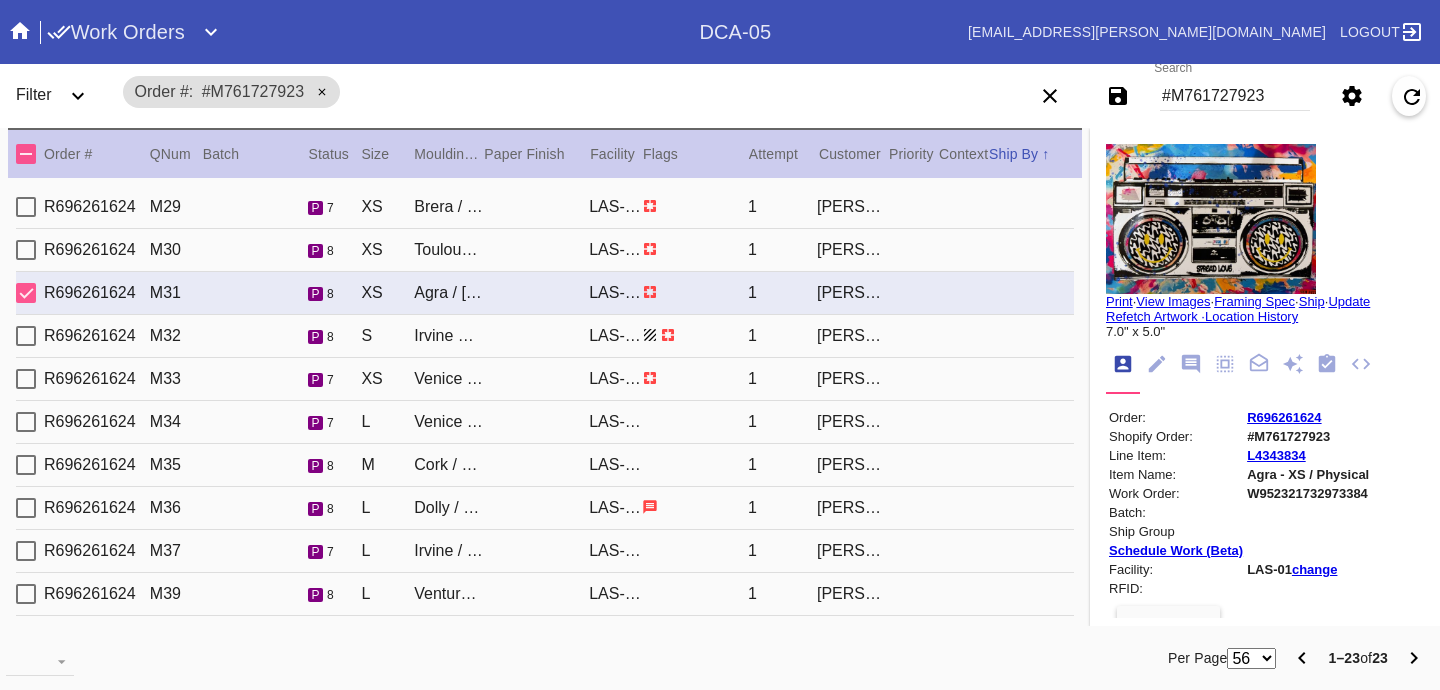click on "R696261624 M32 p   8 S Irvine Slim / White LAS-01 1 [PERSON_NAME]" at bounding box center (545, 336) 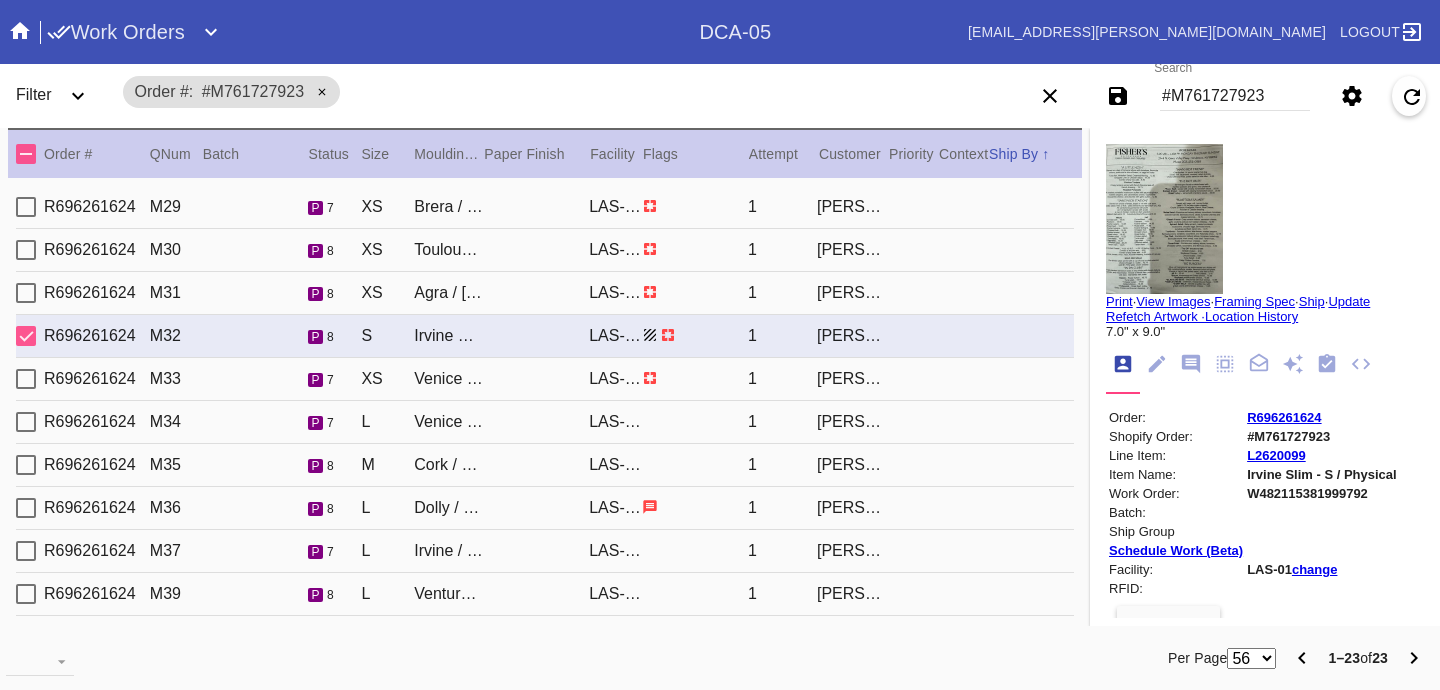 click on "R696261624 M33 p   7 XS Venice / Dove White LAS-01 1 [PERSON_NAME]" at bounding box center (545, 379) 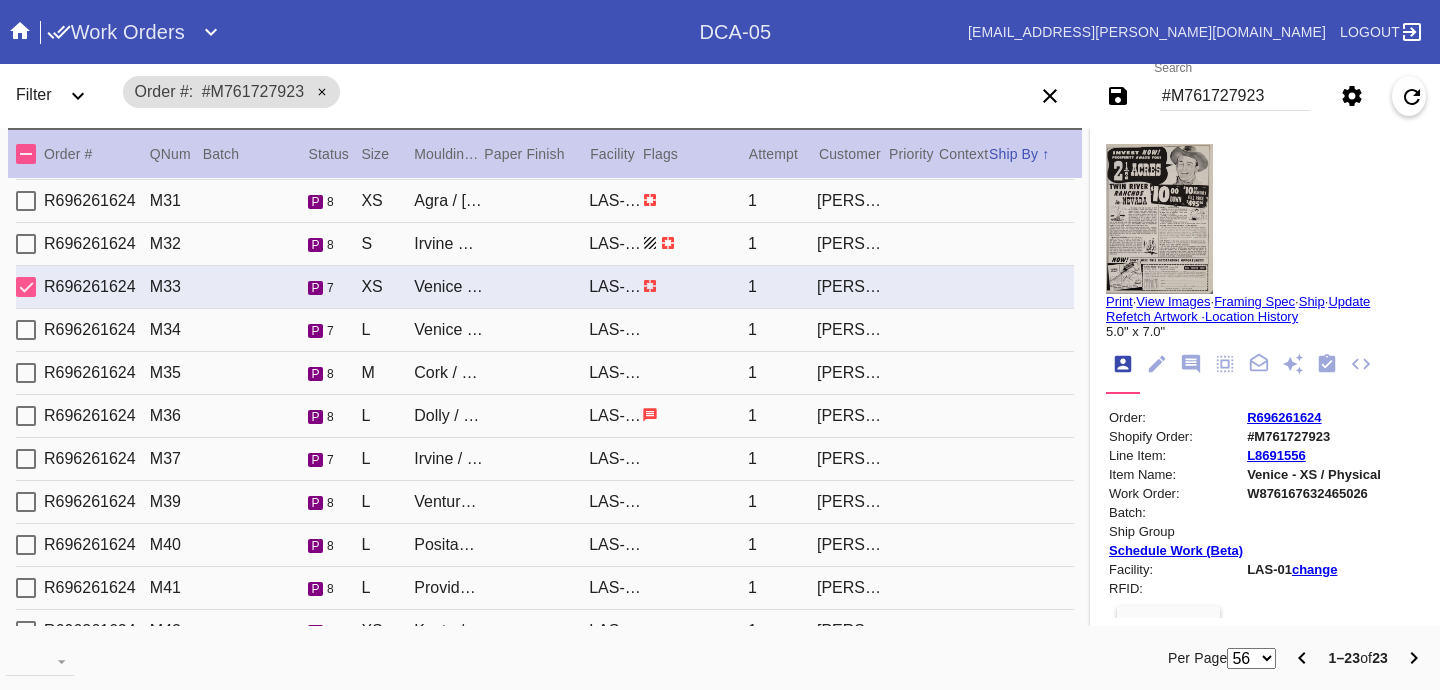 scroll, scrollTop: 99, scrollLeft: 0, axis: vertical 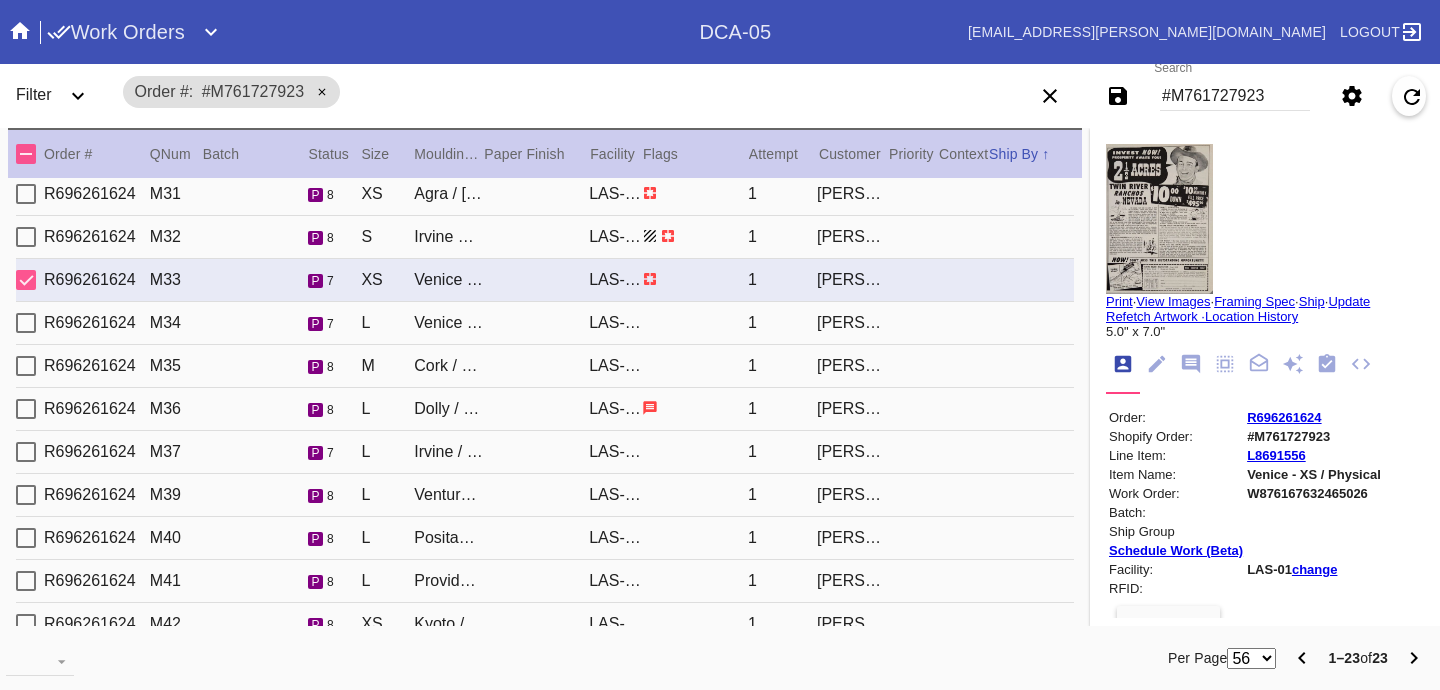 click on "R696261624 M34 p   7 L Venice / Dove White LAS-01 1 [PERSON_NAME]" at bounding box center [545, 323] 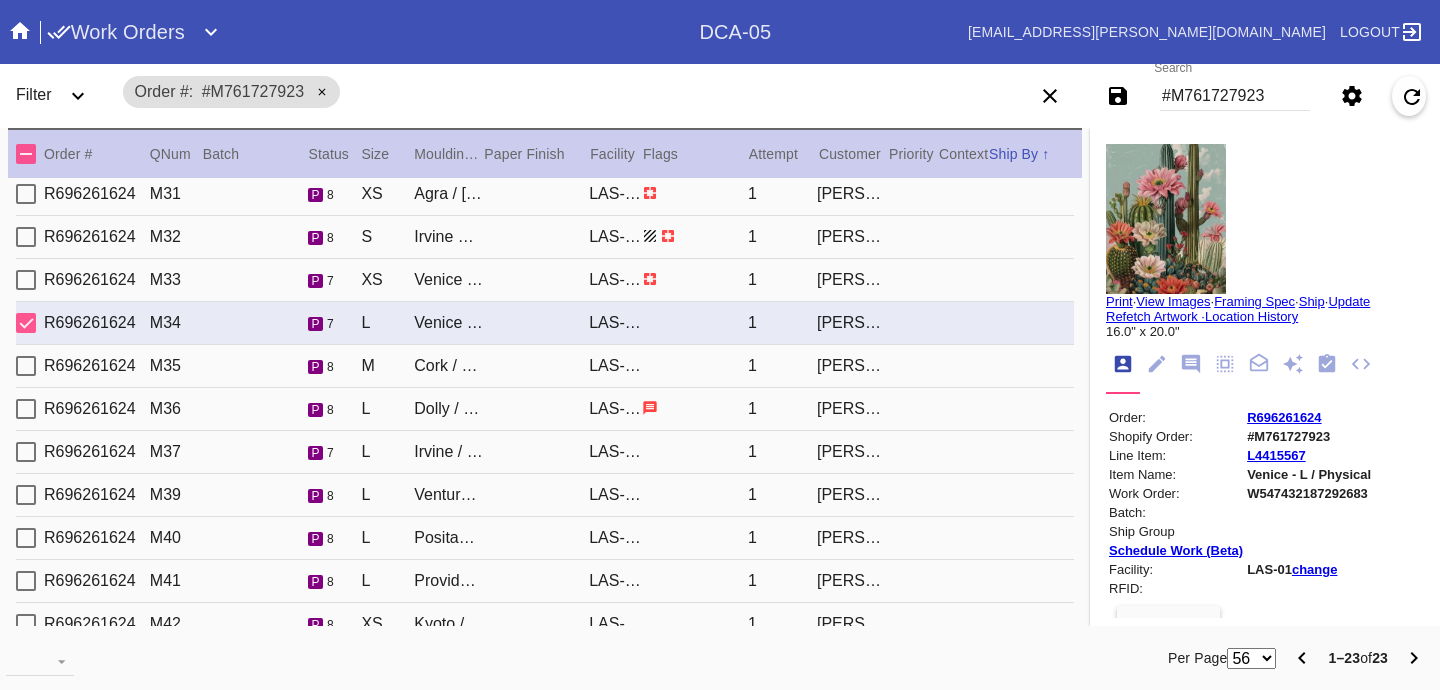 click on "R696261624 M35 p   8 M Cork / Dark Olive LAS-01 1 Yodit Kirubel" at bounding box center [545, 366] 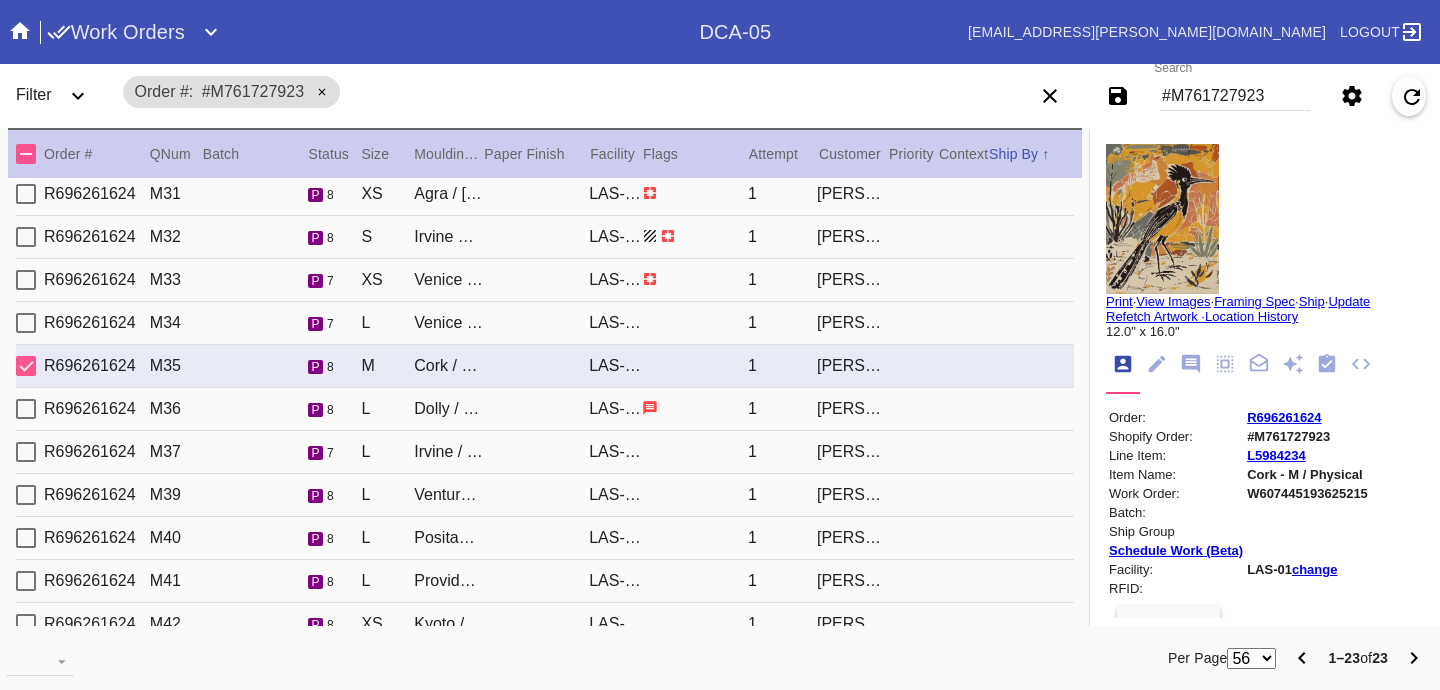 click on "R696261624 M36 p   8 L Dolly  / Dove White LAS-01 1 Yodit Kirubel" at bounding box center [545, 409] 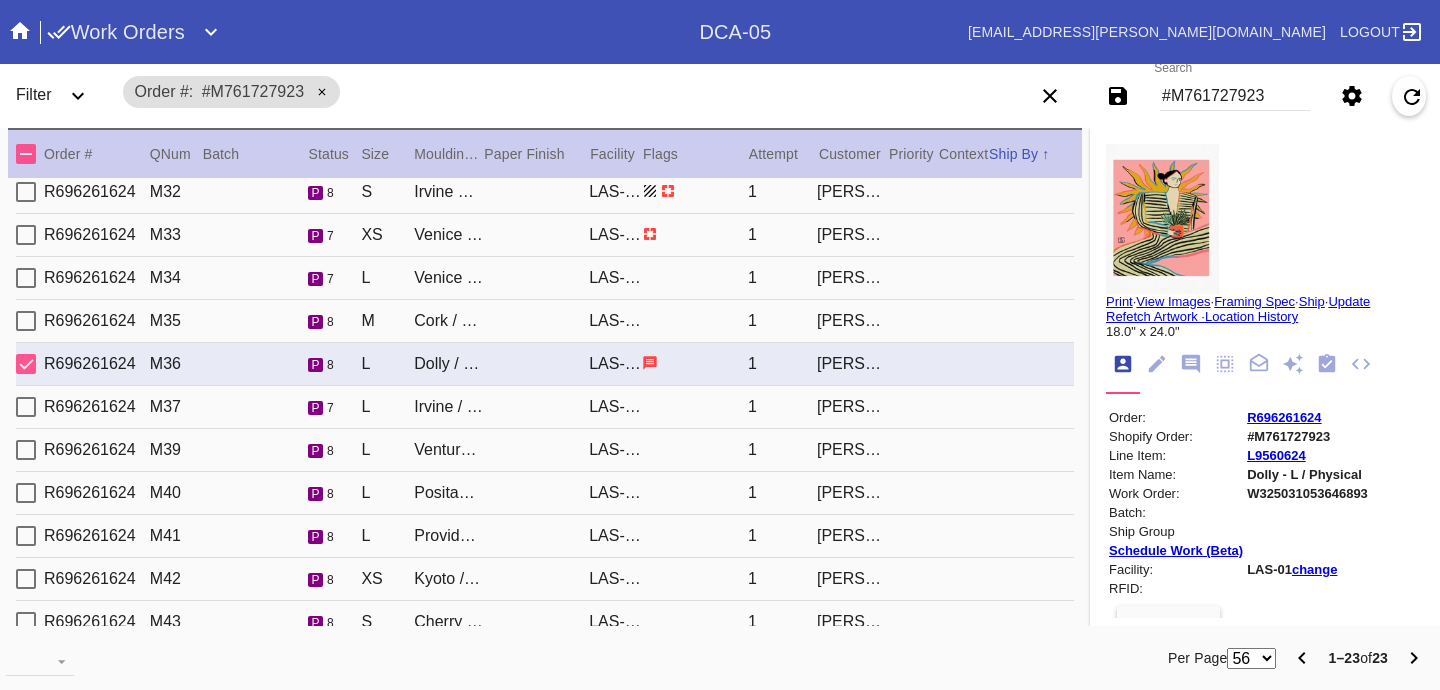 scroll, scrollTop: 177, scrollLeft: 0, axis: vertical 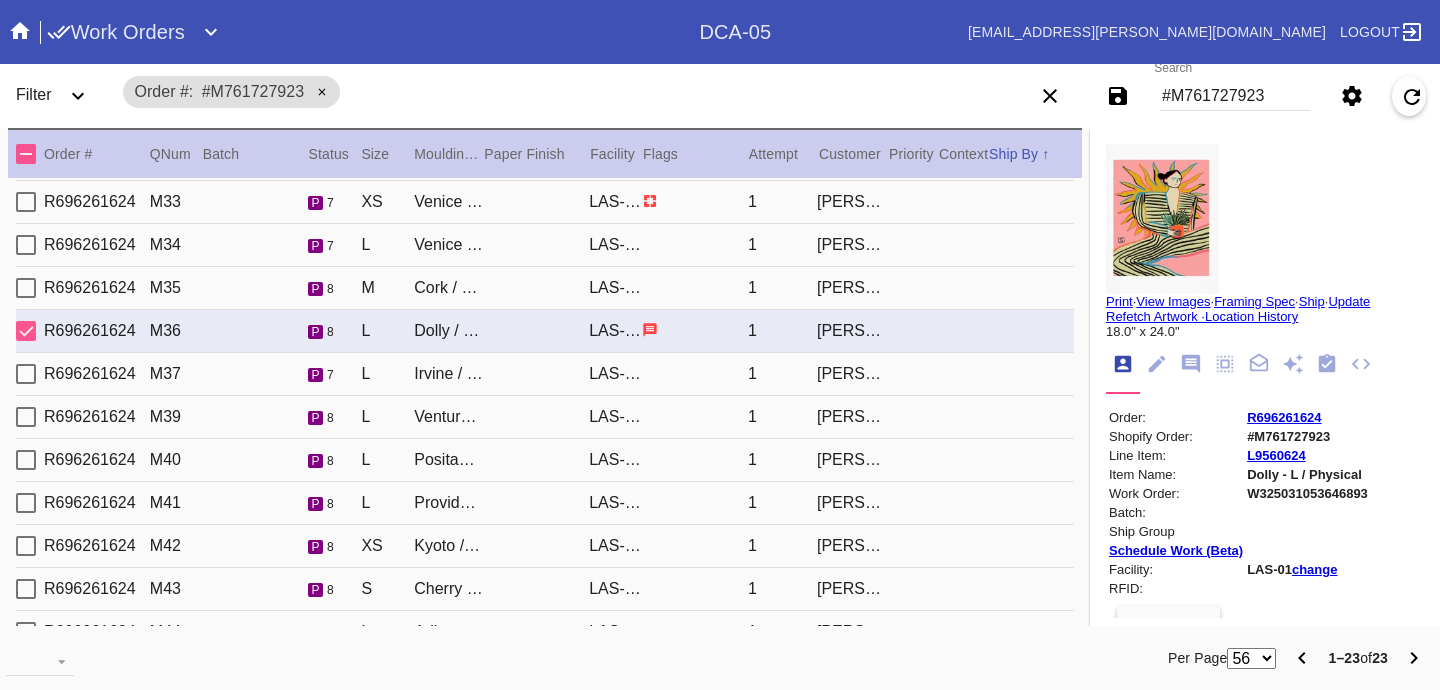 click on "R696261624 M37 p   7 L Irvine / Red LAS-01 1 Yodit Kirubel" at bounding box center [545, 374] 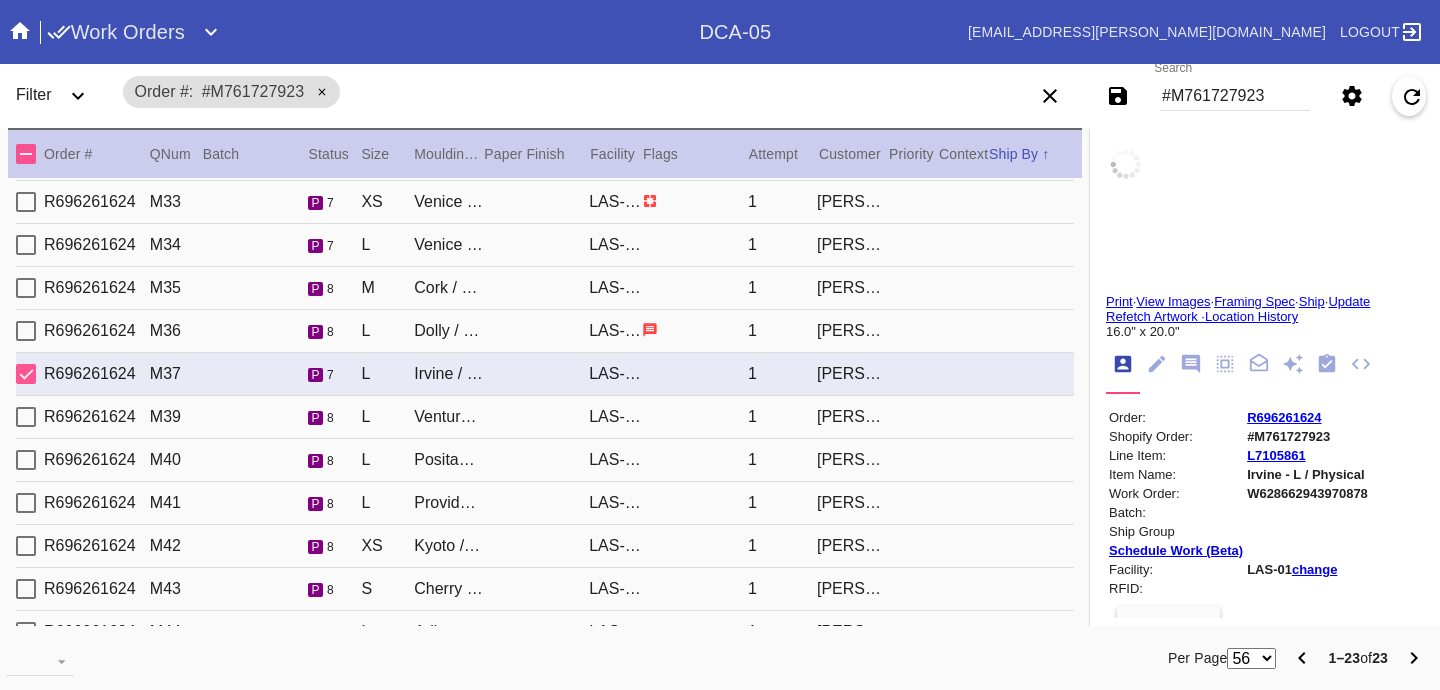 click on "R696261624 M39 p   8 L Ventura / Dove White LAS-01 1 Yodit Kirubel" at bounding box center [545, 417] 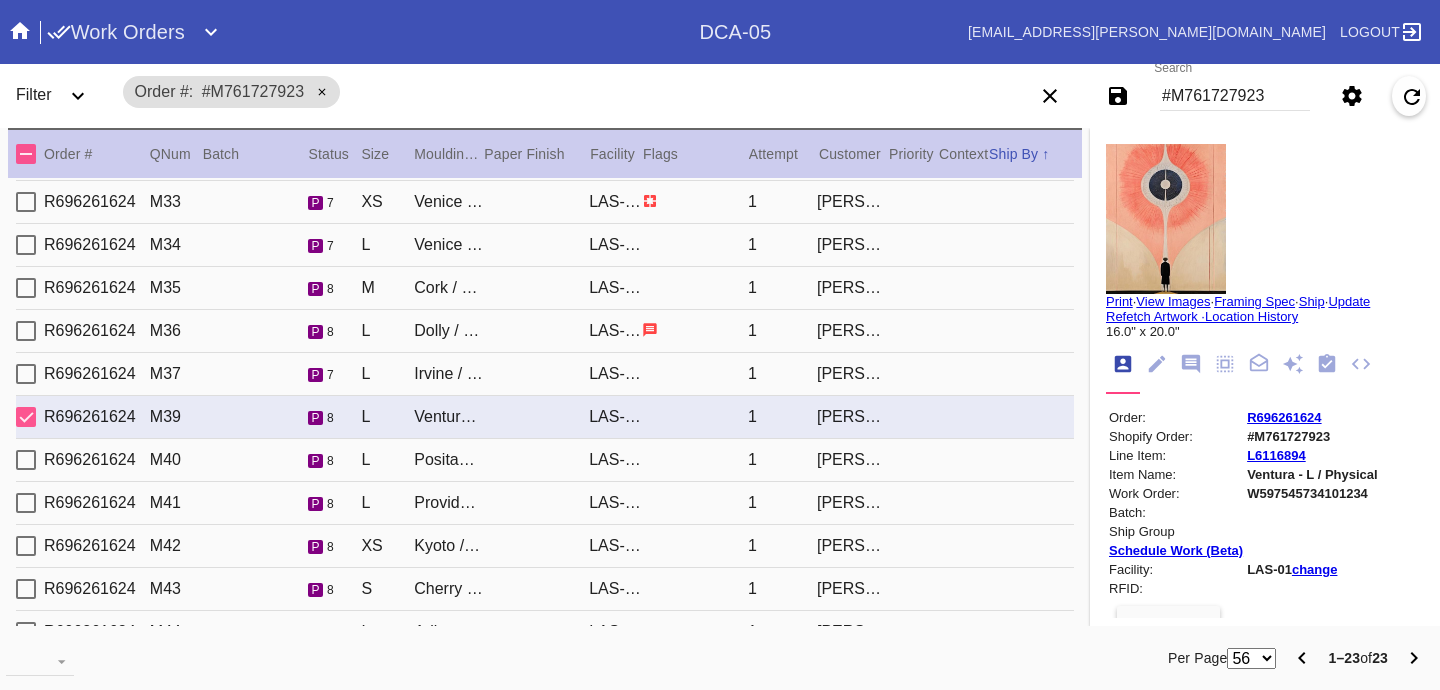 click on "R696261624 M40 p   8 L Positano / Mandarin LAS-01 1 Yodit Kirubel" at bounding box center [545, 460] 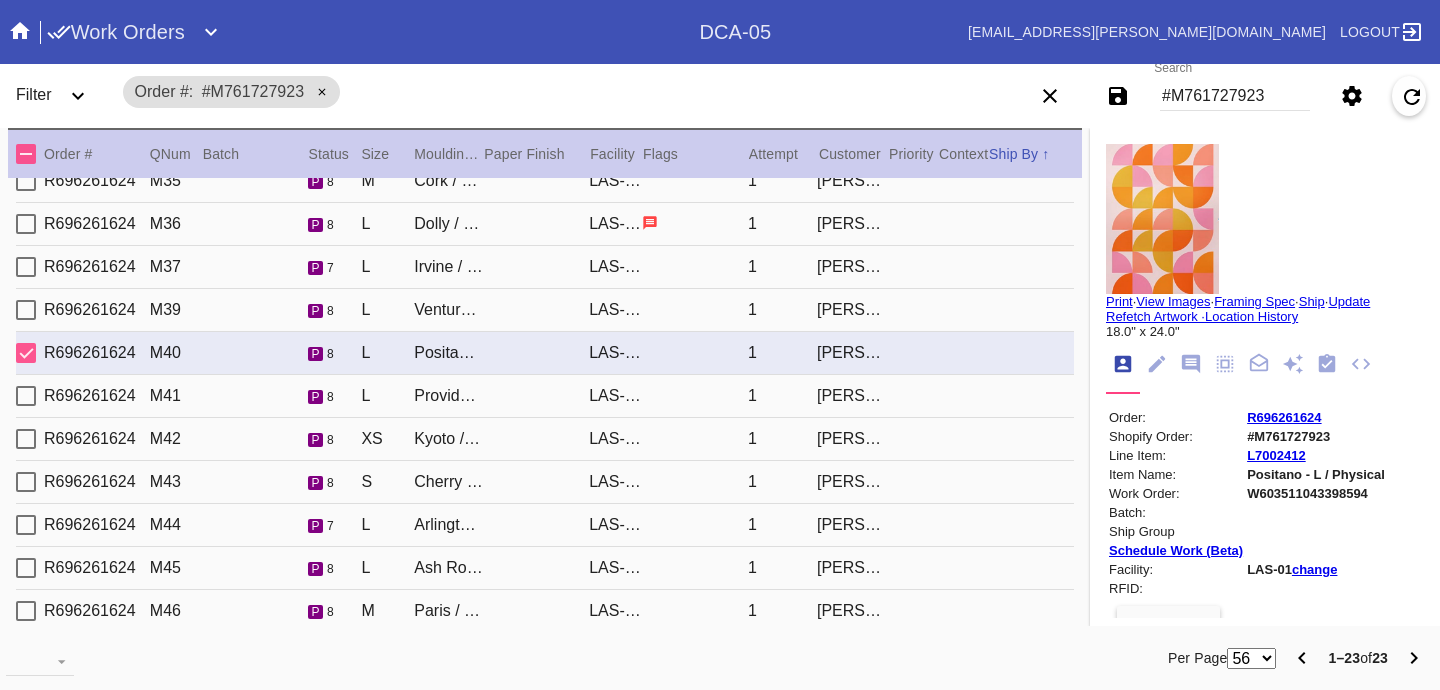 scroll, scrollTop: 288, scrollLeft: 0, axis: vertical 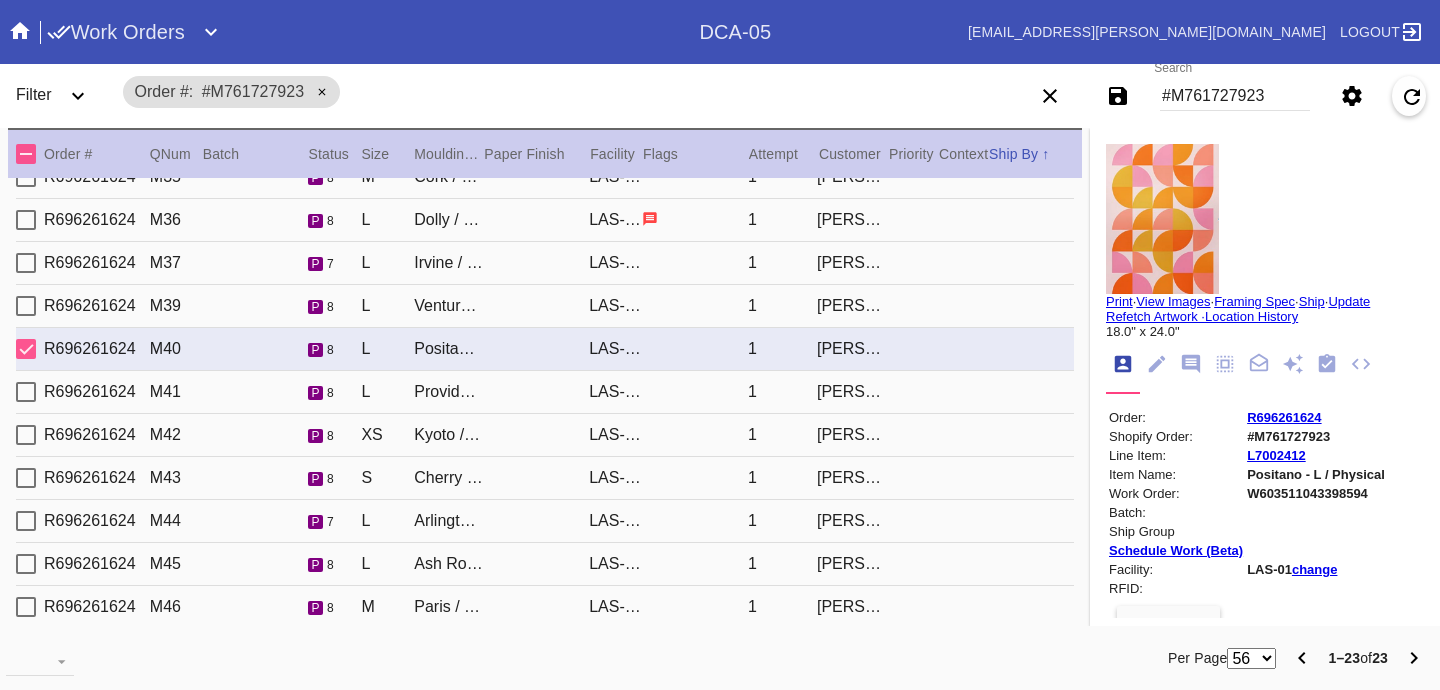 click on "R696261624 M41 p   8 L Providence / Dove White LAS-01 1 Yodit Kirubel" at bounding box center [545, 392] 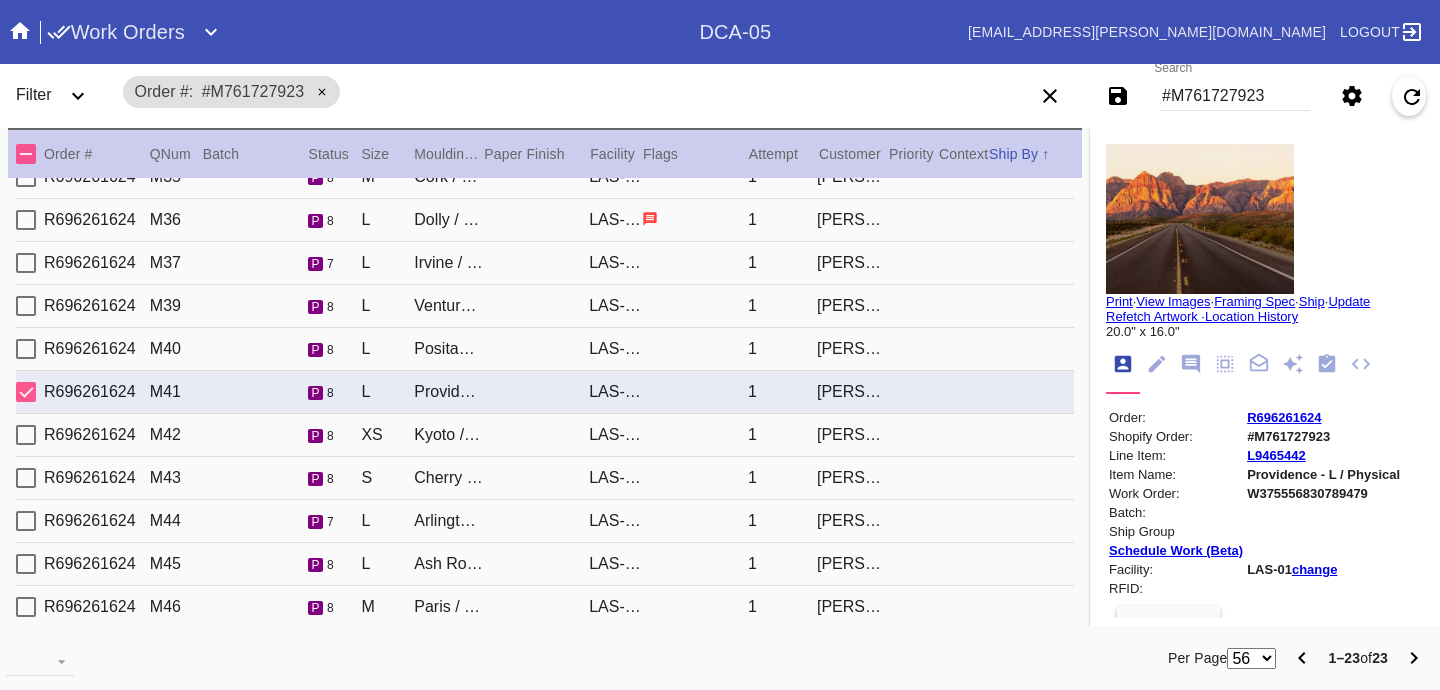 click on "R696261624 M42 p   8 XS Kyoto / Dove White LAS-01 1 Yodit Kirubel" at bounding box center [545, 435] 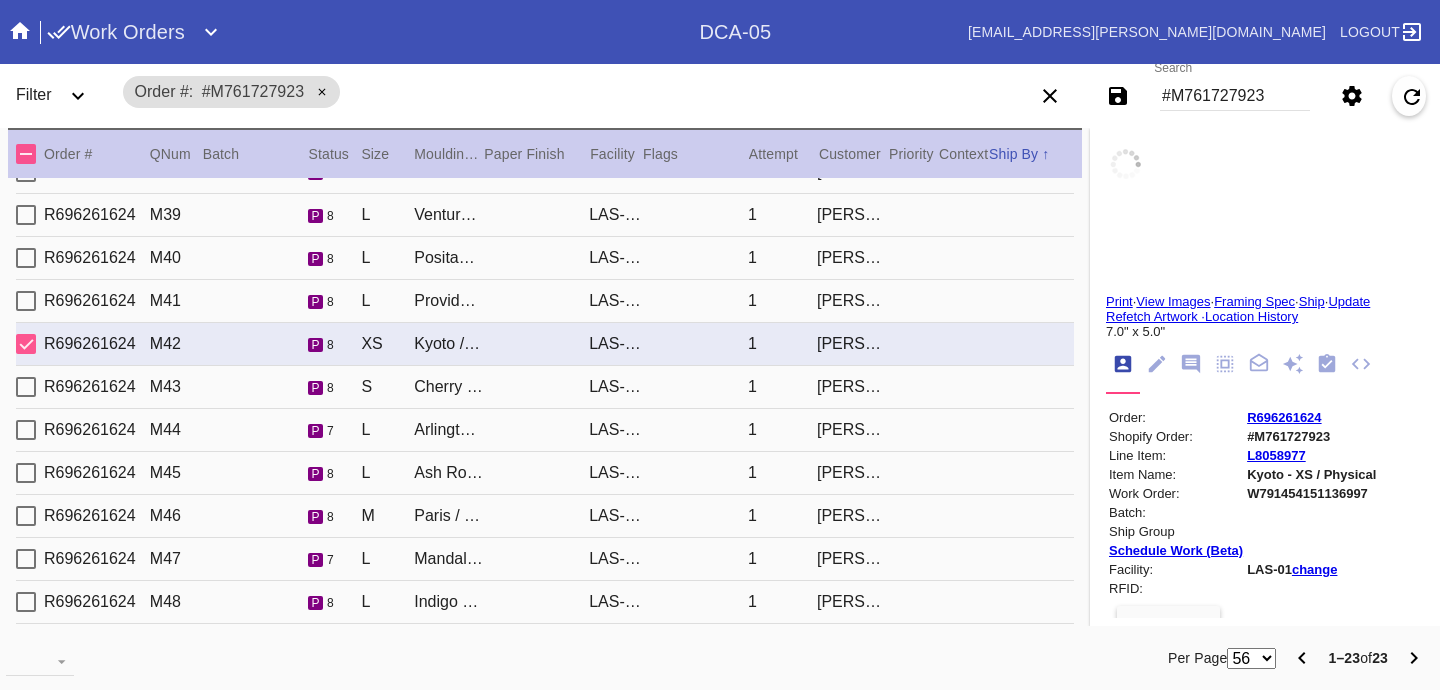 scroll, scrollTop: 391, scrollLeft: 0, axis: vertical 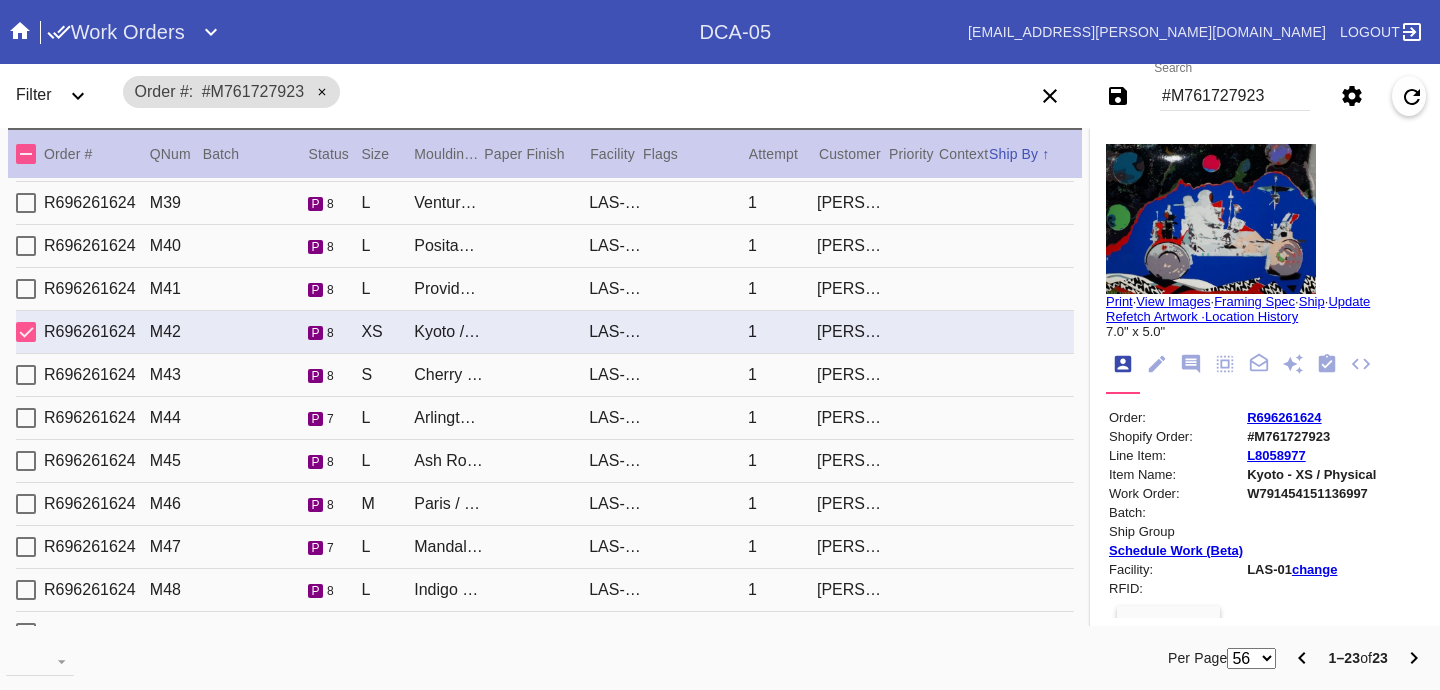 click on "R696261624 M43 p   8 S Cherry Round / Dove White LAS-01 1 Yodit Kirubel" at bounding box center (545, 375) 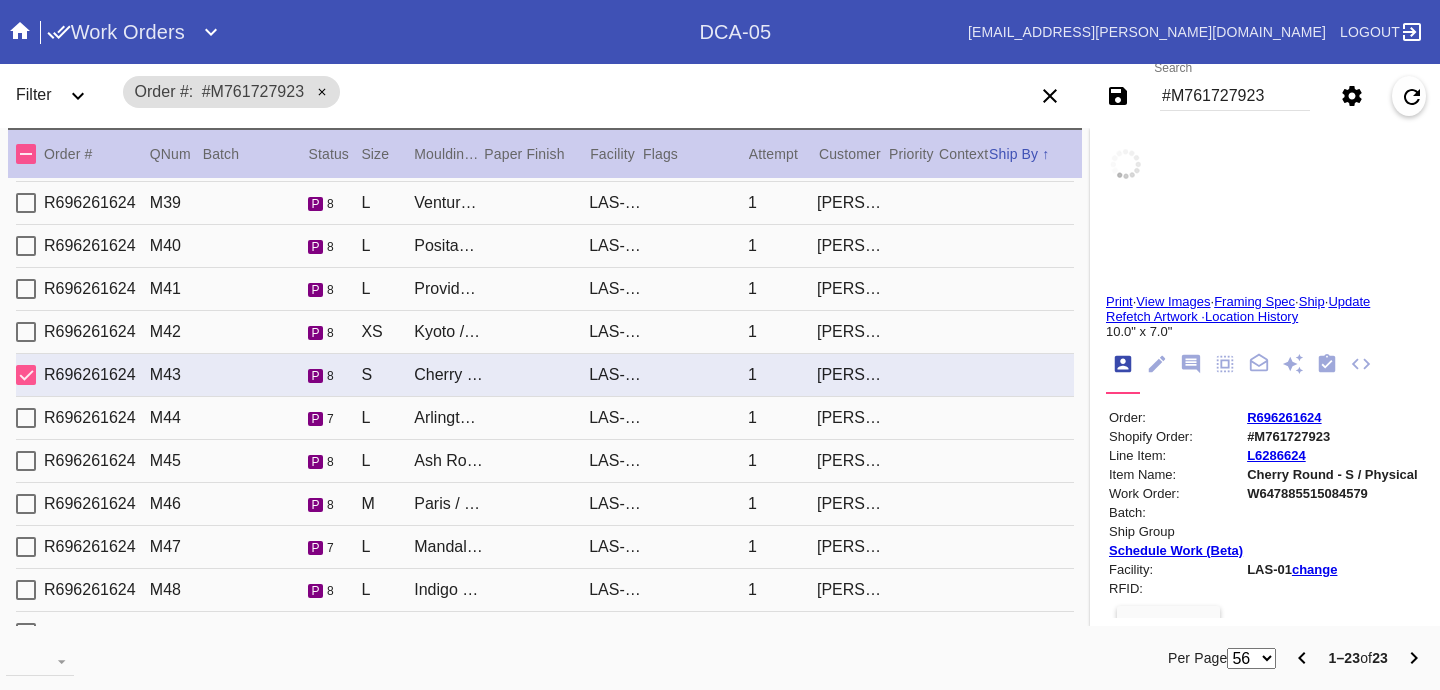 click on "R696261624 M44 p   7 L Arlington / Dark Olive LAS-01 1 Yodit Kirubel" at bounding box center [545, 418] 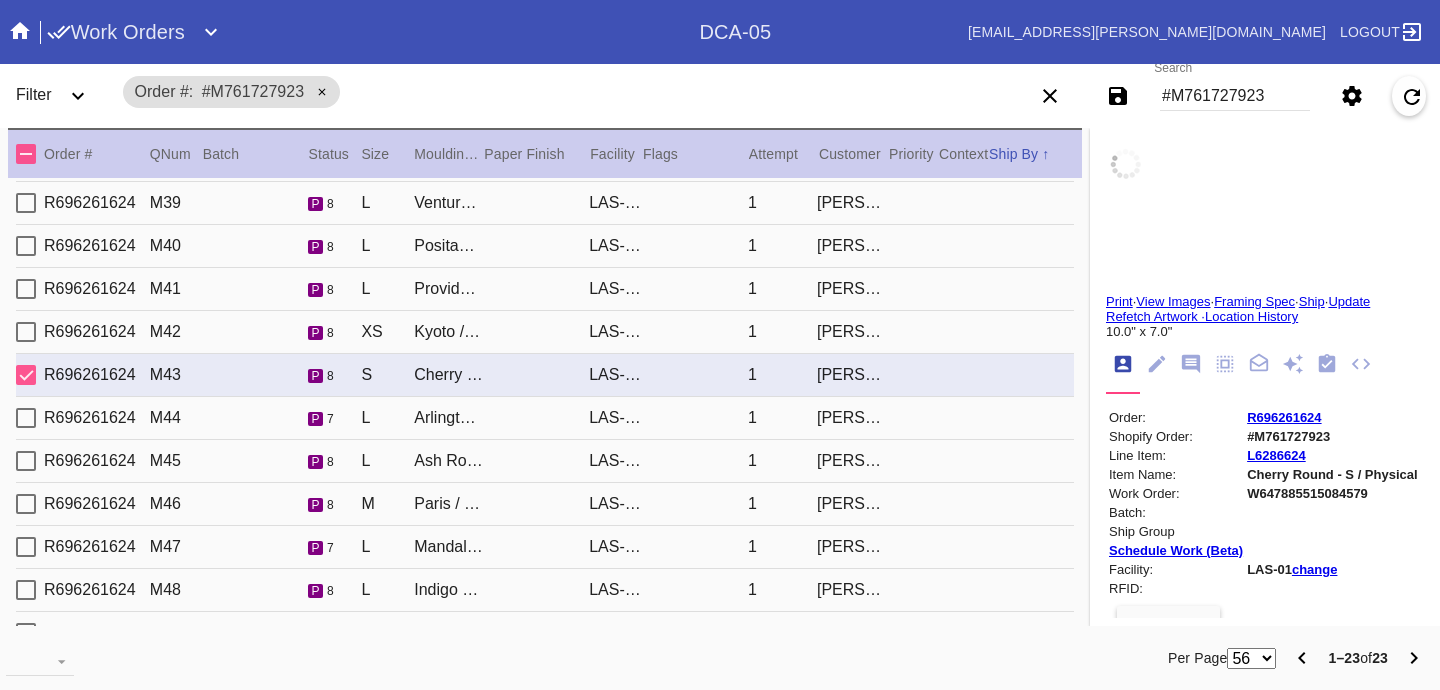 type on "3.0" 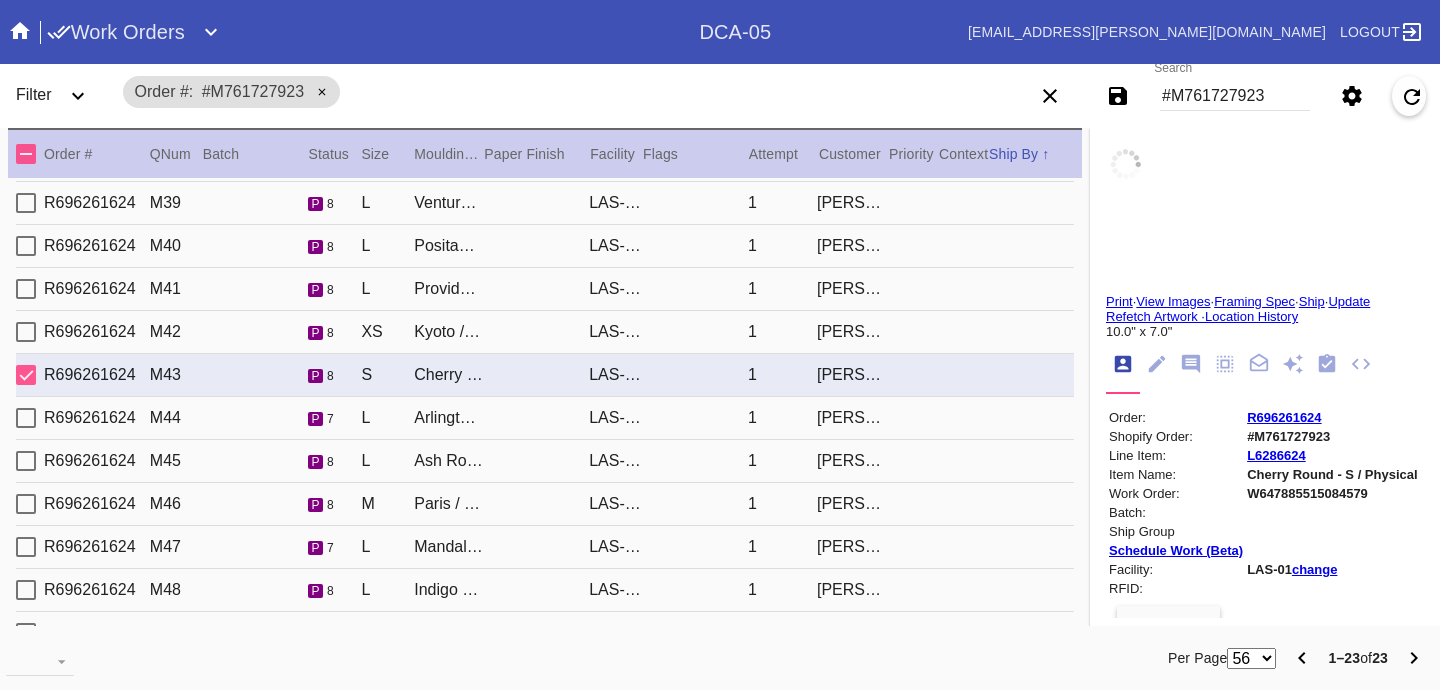 type on "3.0" 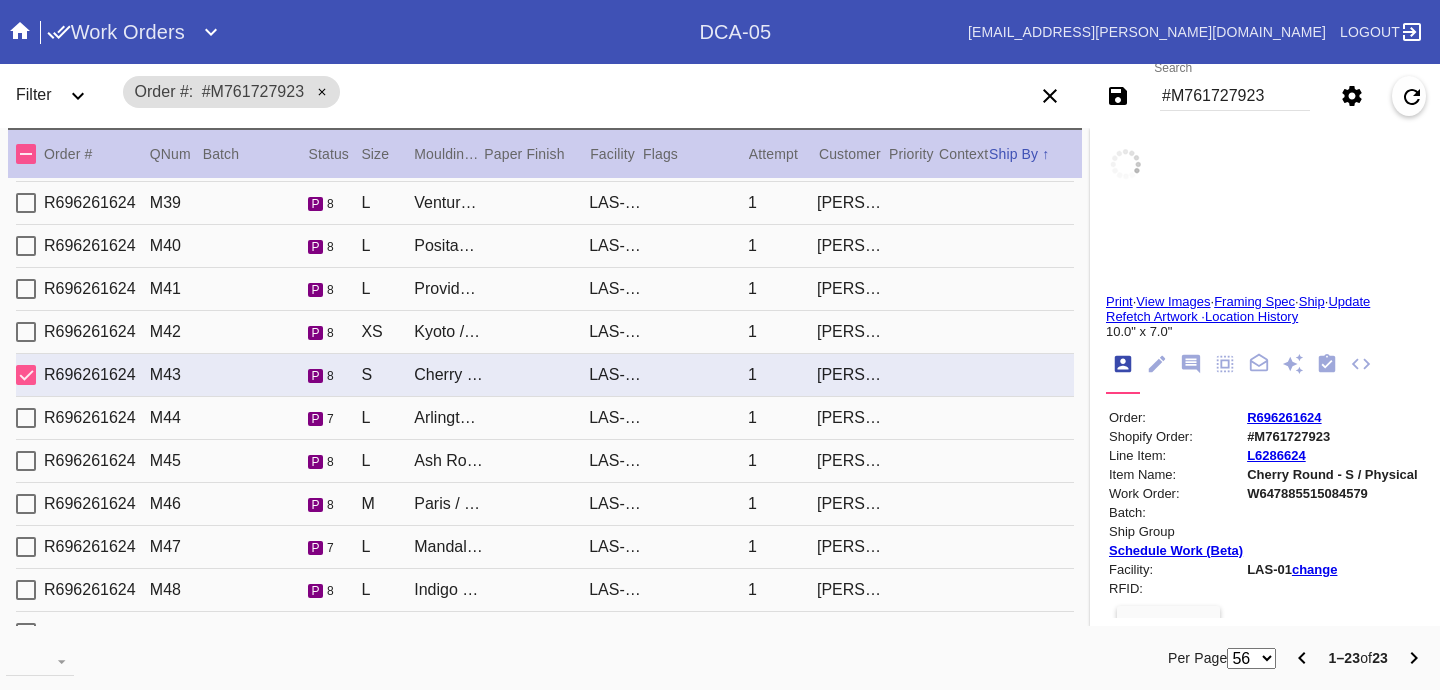 type on "3.0" 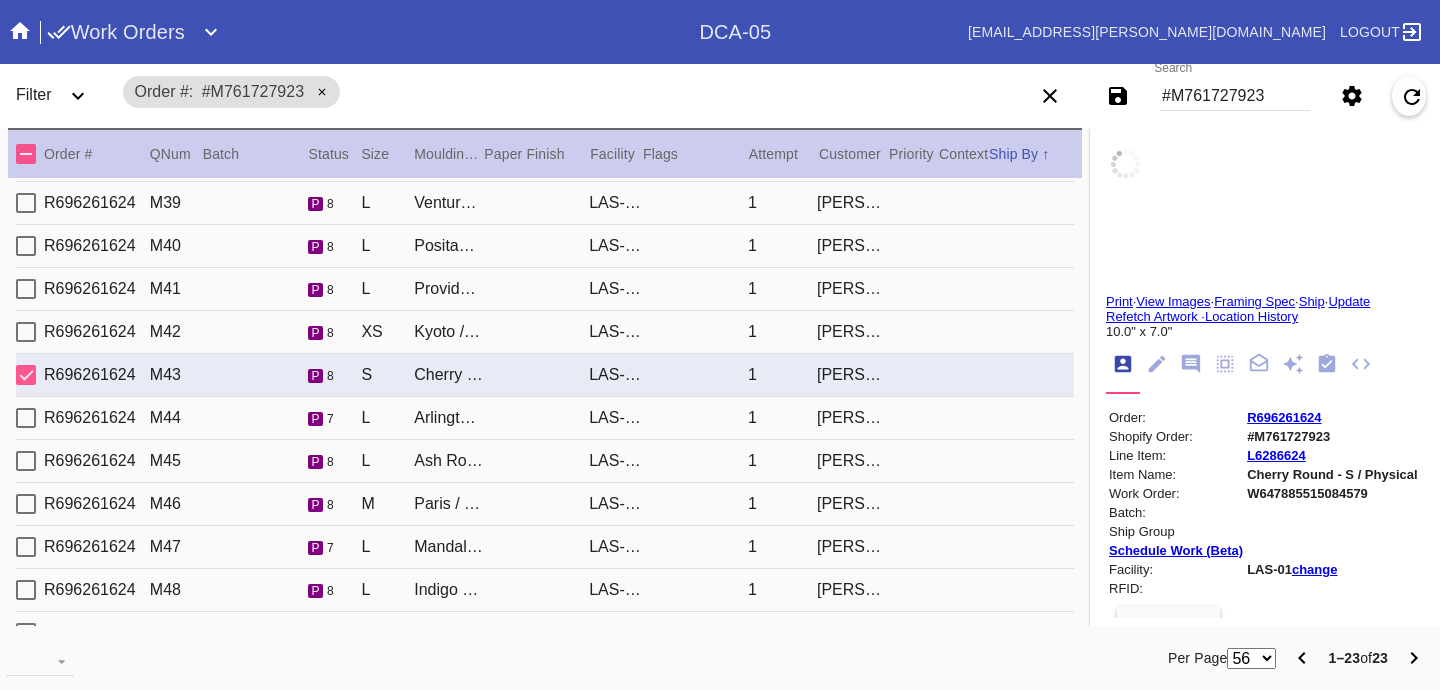 type on "3.0" 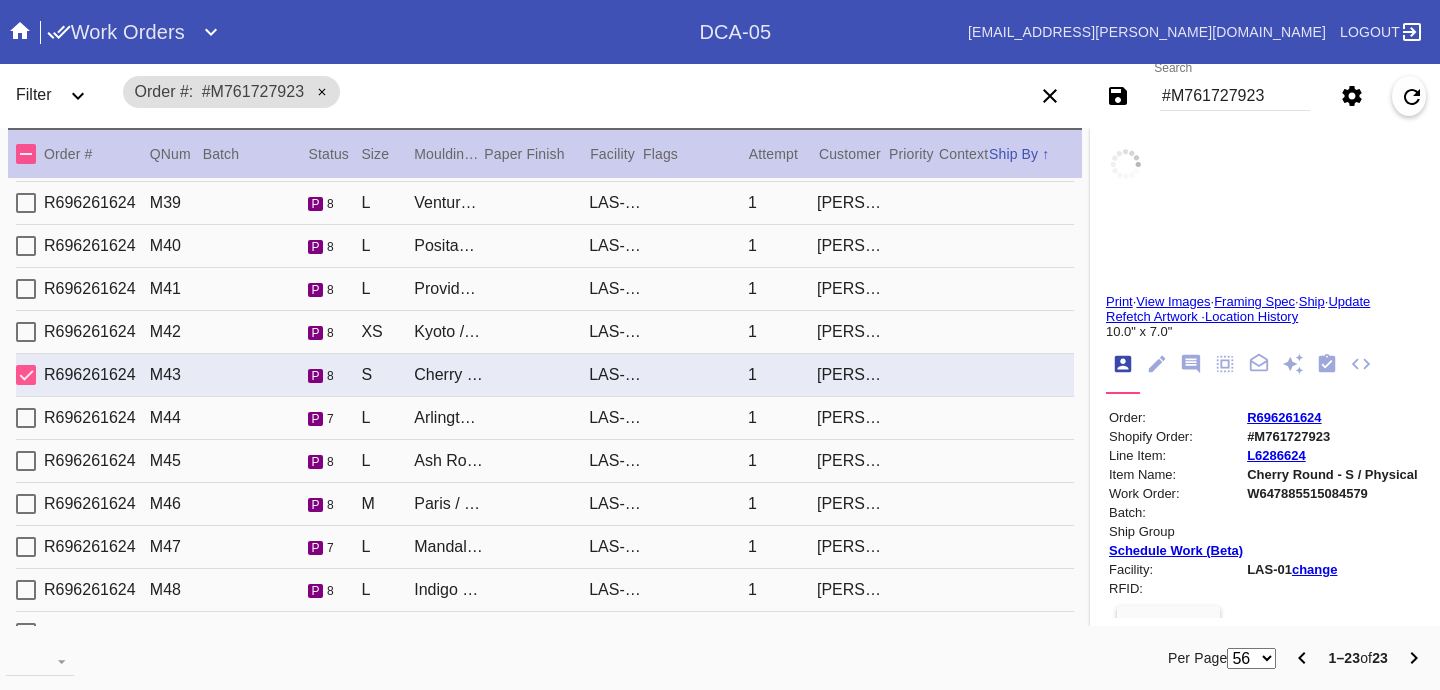 type on "16.0" 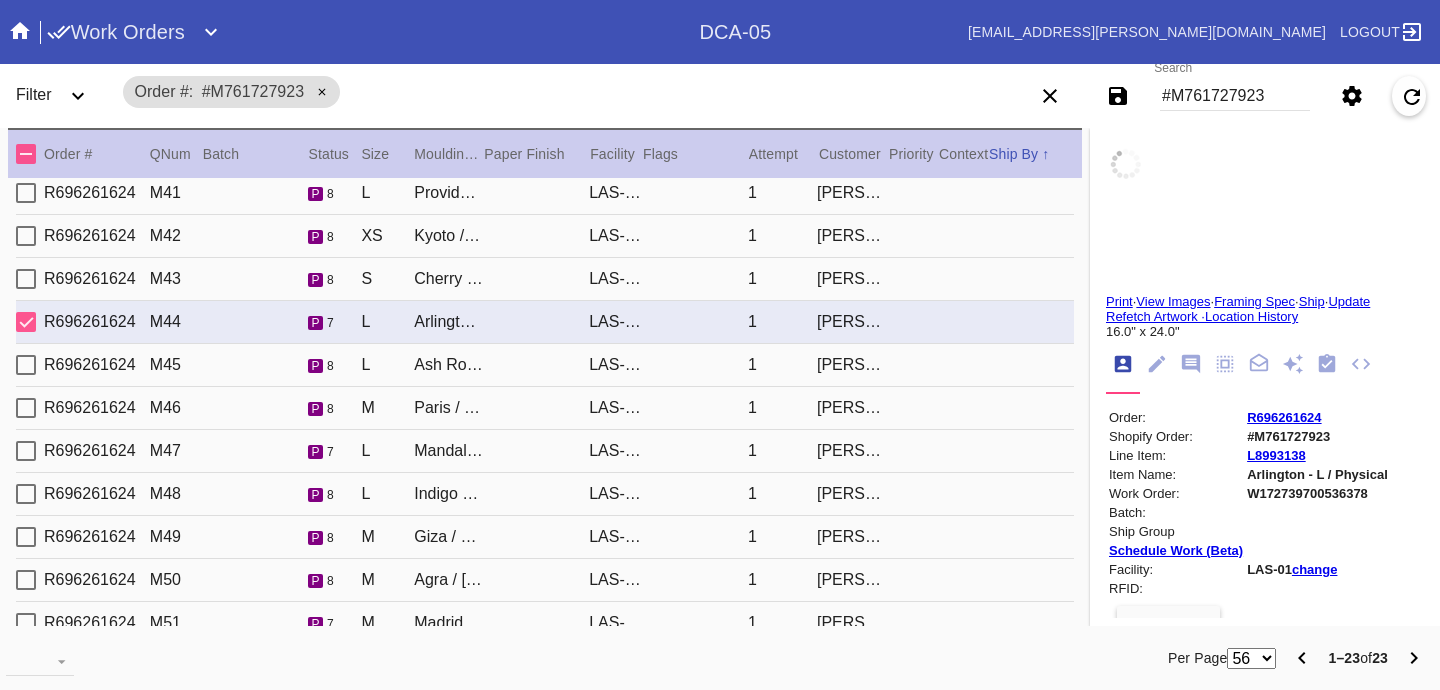 scroll, scrollTop: 492, scrollLeft: 0, axis: vertical 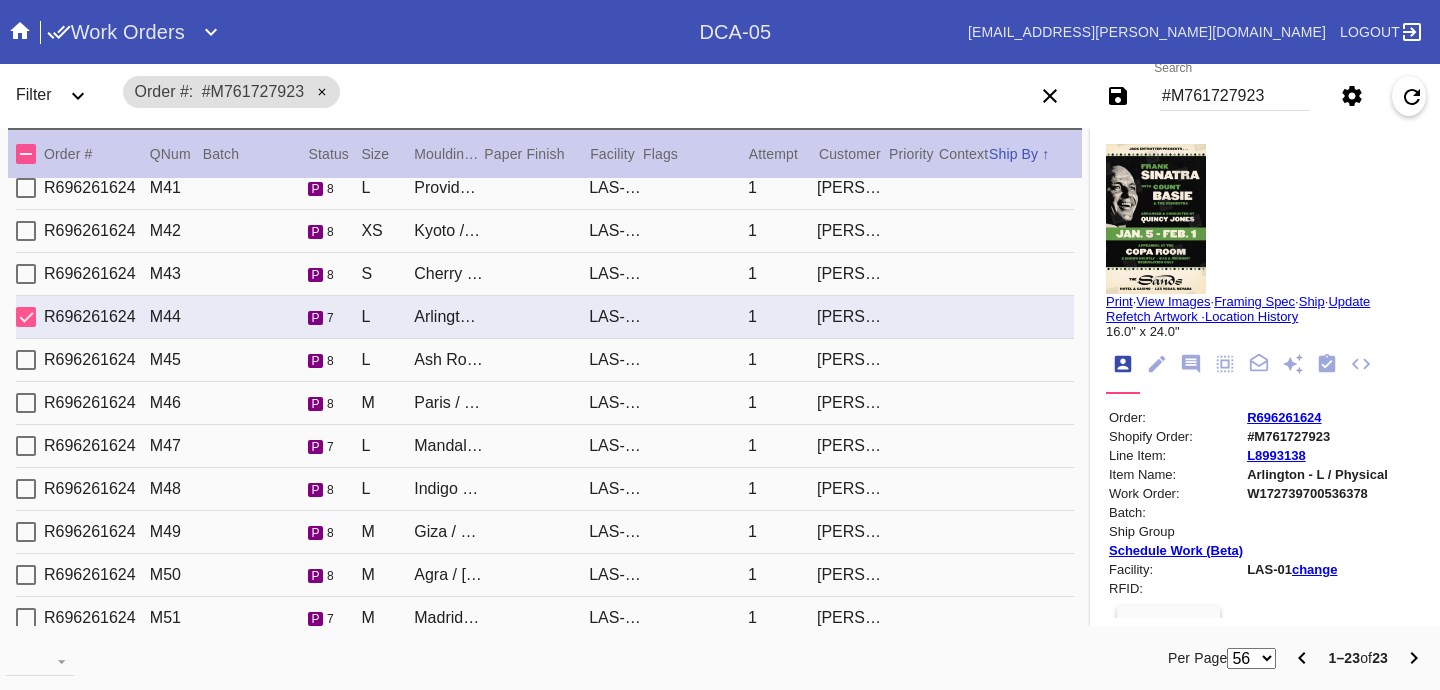 click on "R696261624 M45 p   8 L Ash Round / Blush LAS-01 1 Yodit Kirubel" at bounding box center [545, 360] 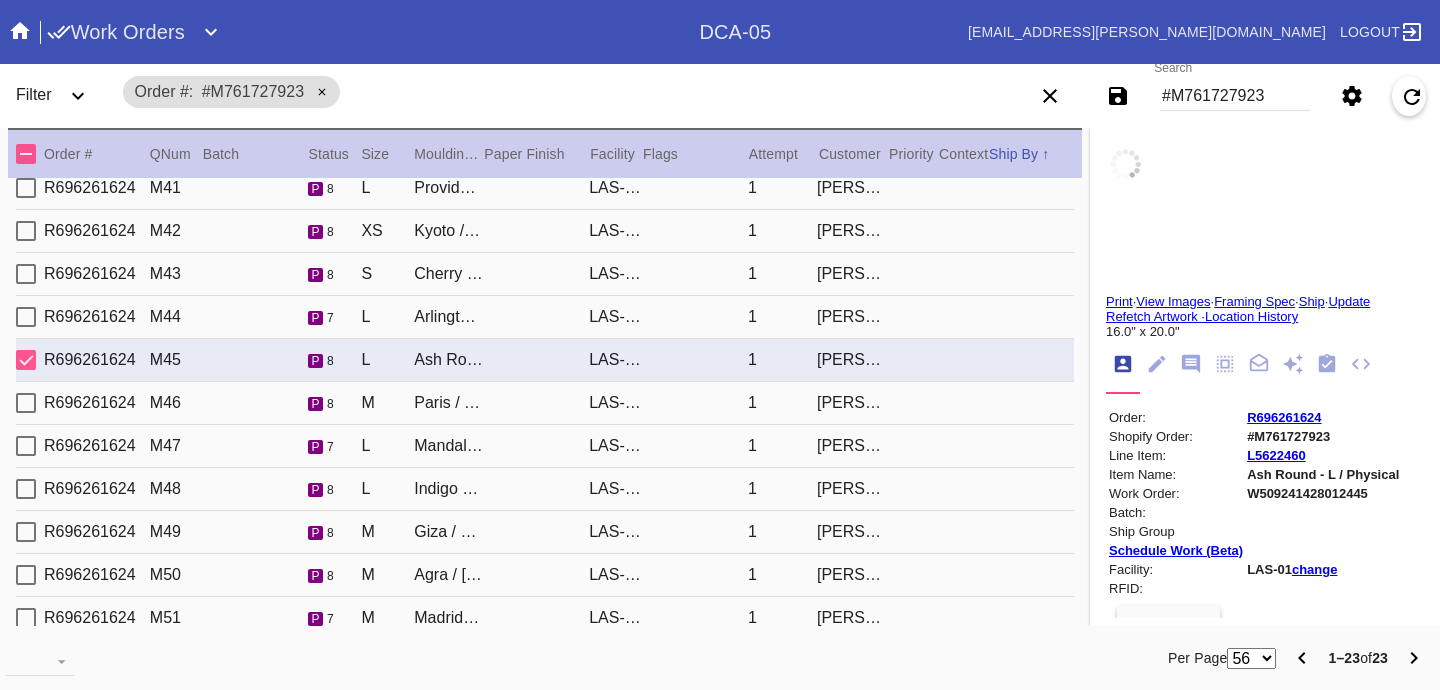 click on "R696261624 M46 p   8 M Paris / Dove White LAS-01 1 Yodit Kirubel" at bounding box center [545, 403] 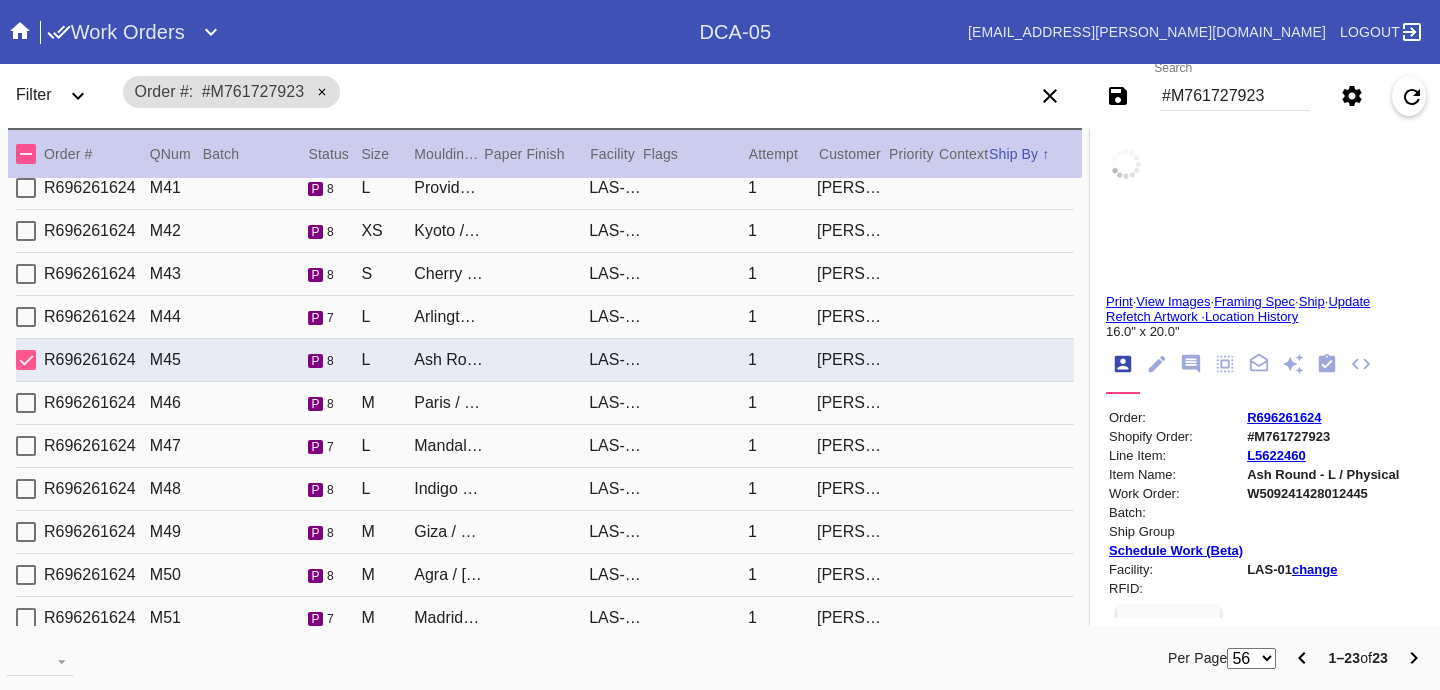 type on "12.0" 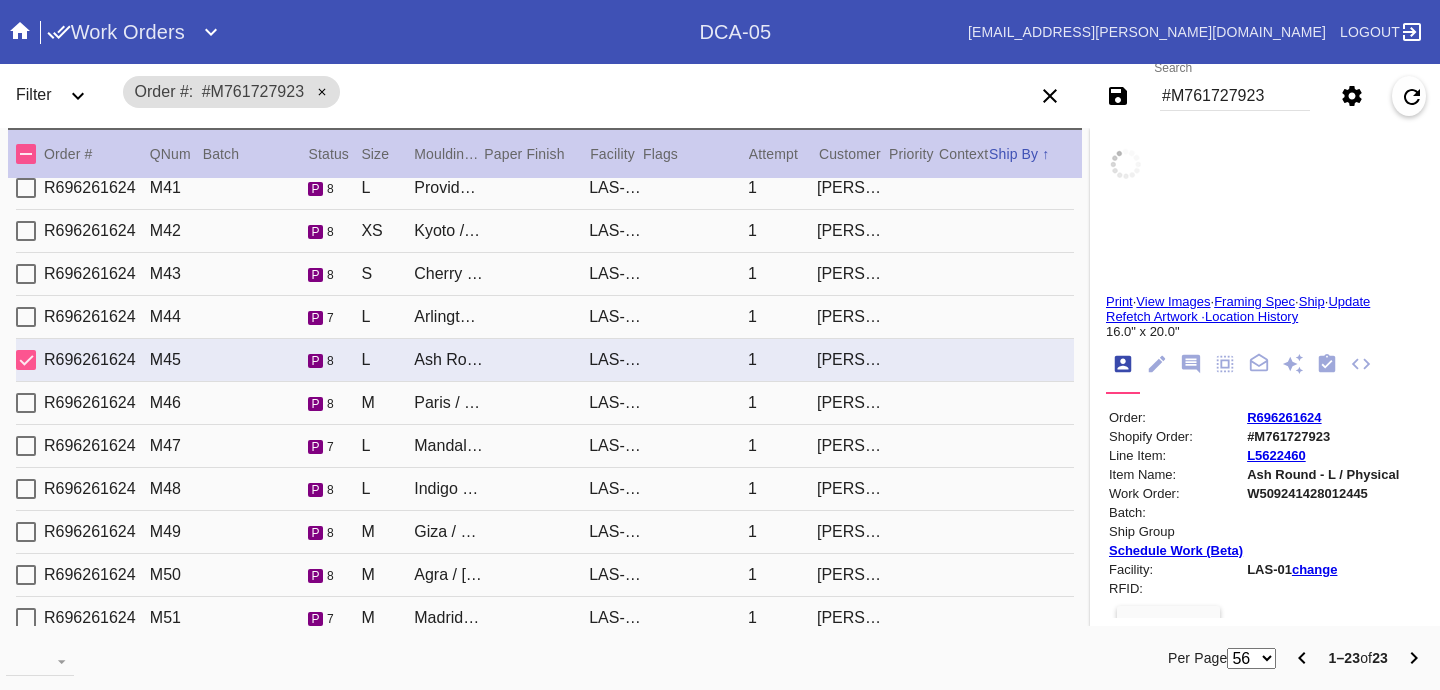 type on "18.0" 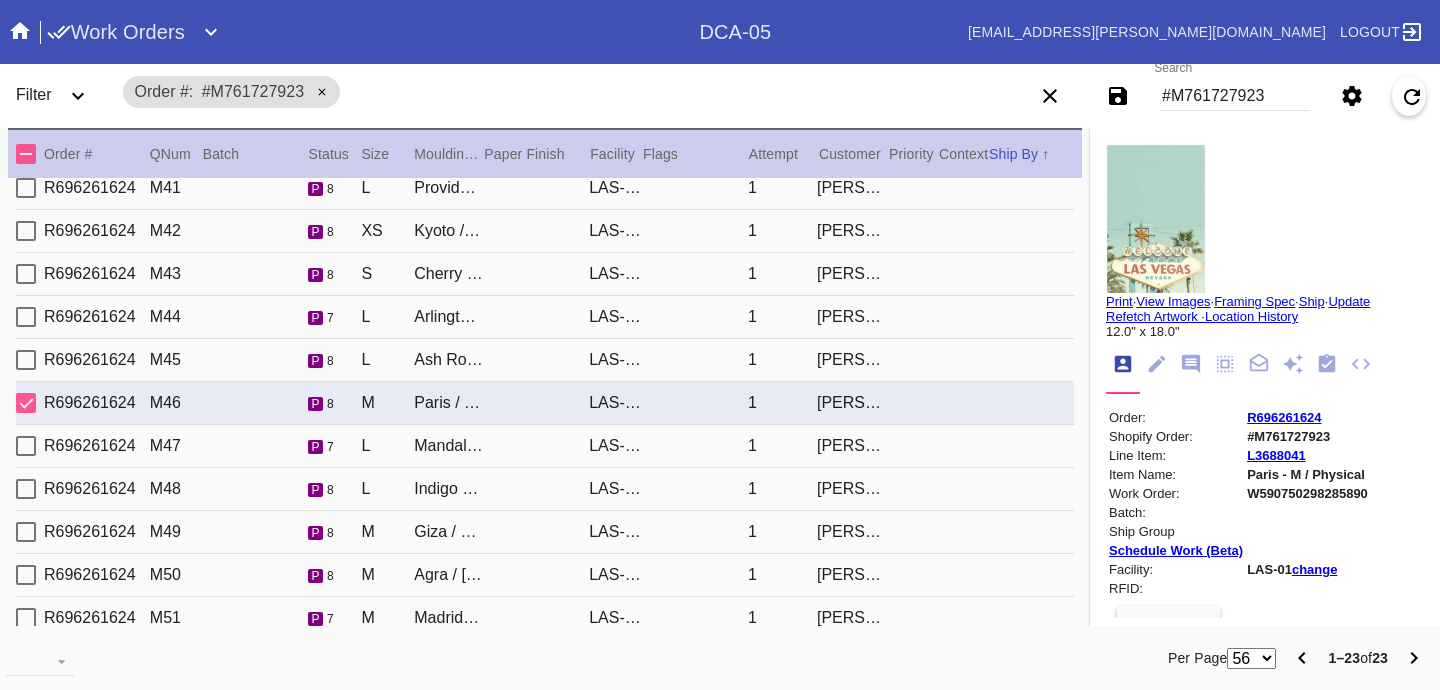click on "R696261624 M47 p   7 L Mandalay / Sea Green LAS-01 1 [PERSON_NAME]" at bounding box center (545, 446) 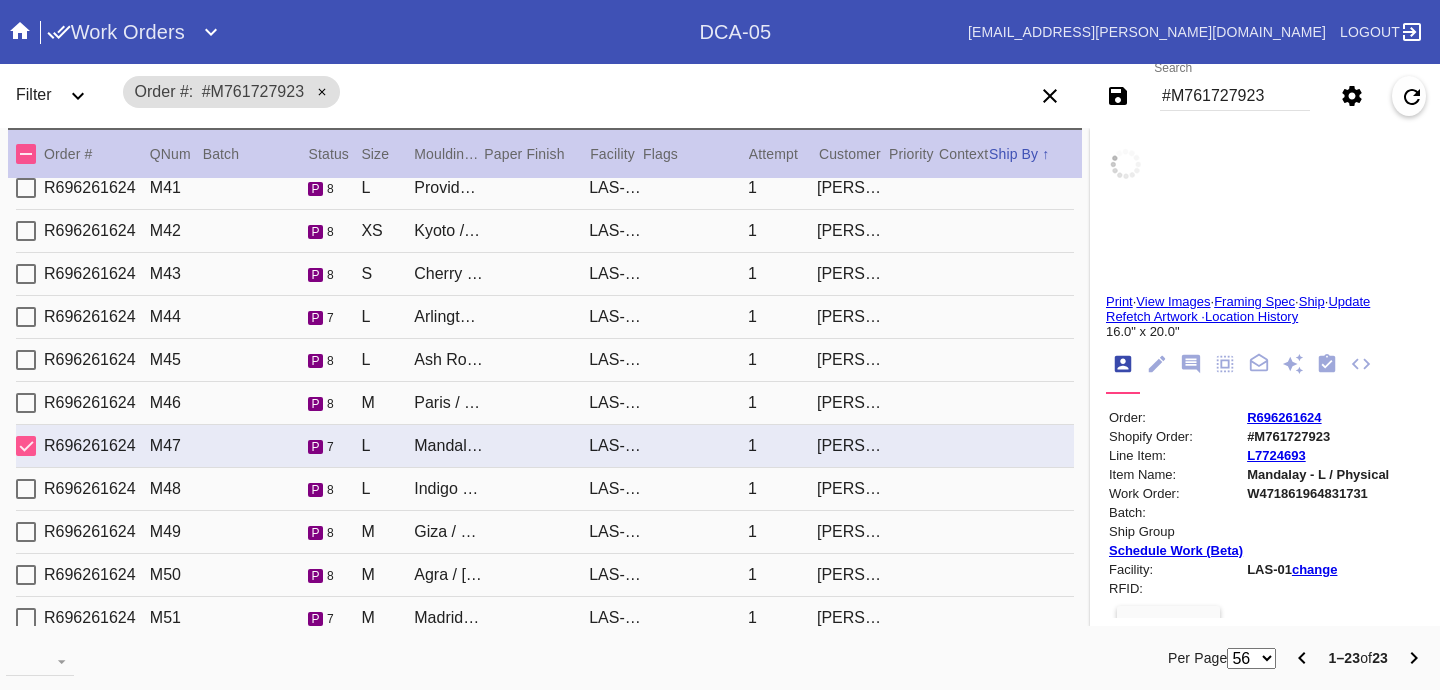 click on "R696261624 M48 p   8 L Indigo Walnut Round / Dove White LAS-01 1 Yodit Kirubel" at bounding box center [545, 489] 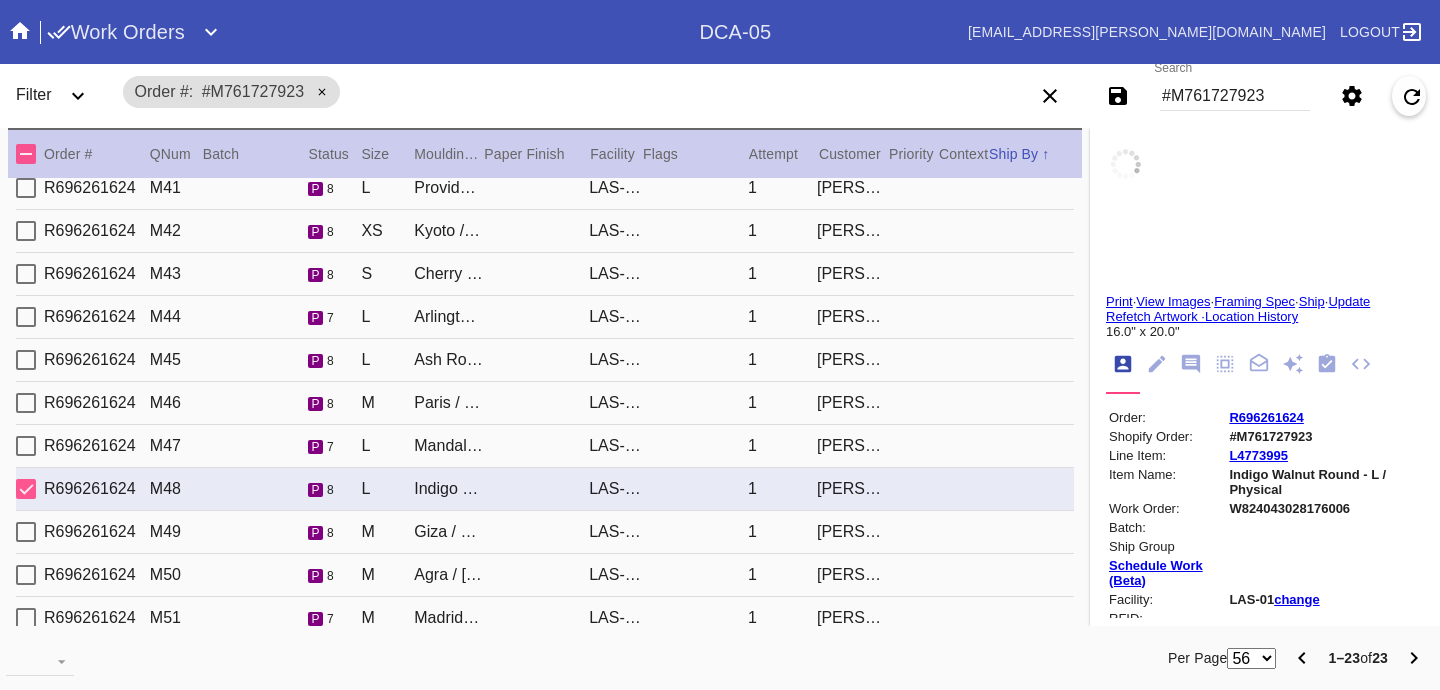 click on "R696261624 M49 p   8 M Giza / Navy LAS-01 1 Yodit Kirubel" at bounding box center [545, 532] 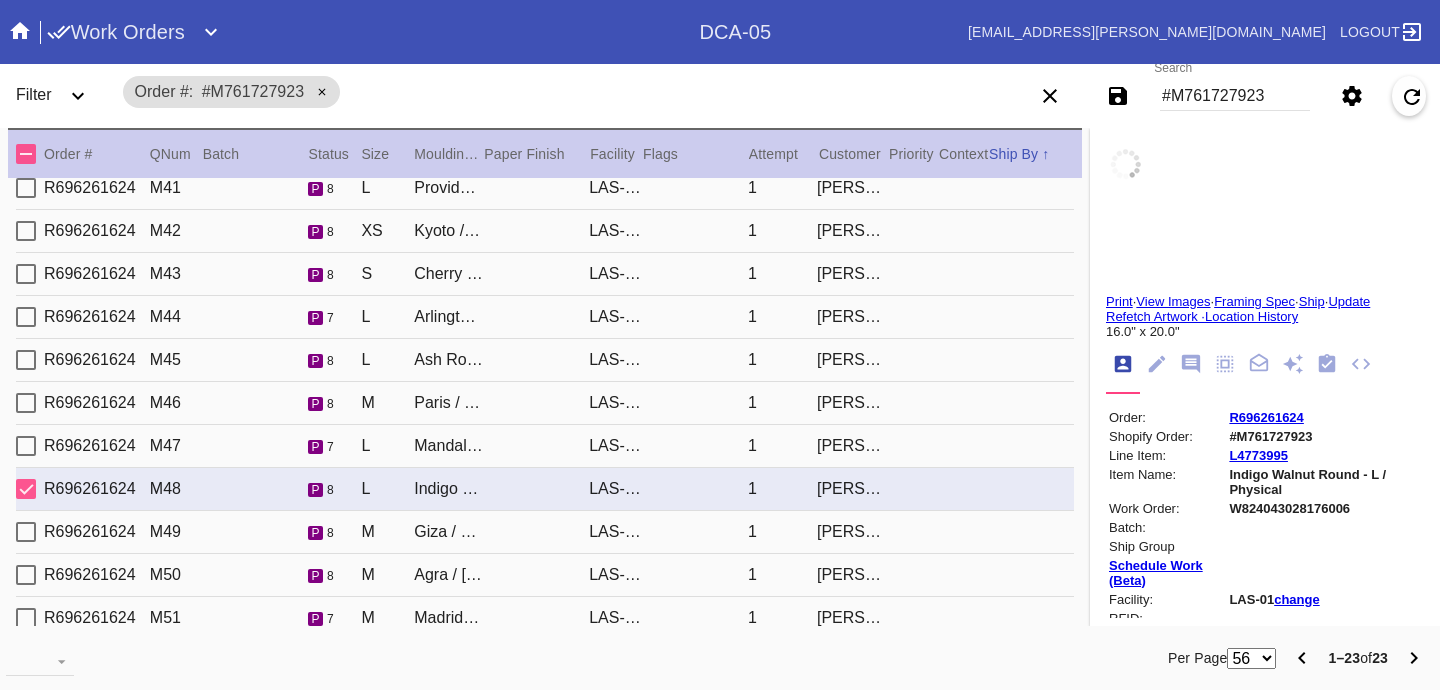 type on "11.0" 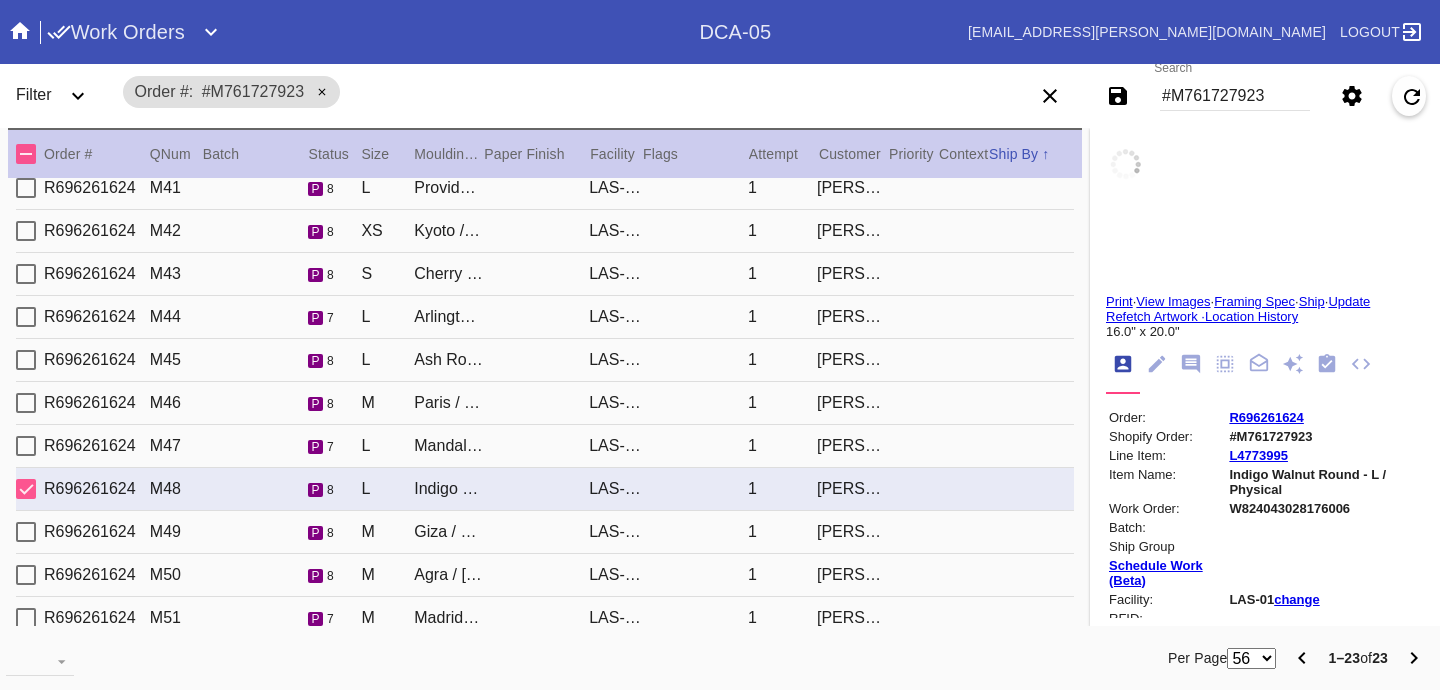 type on "14.0" 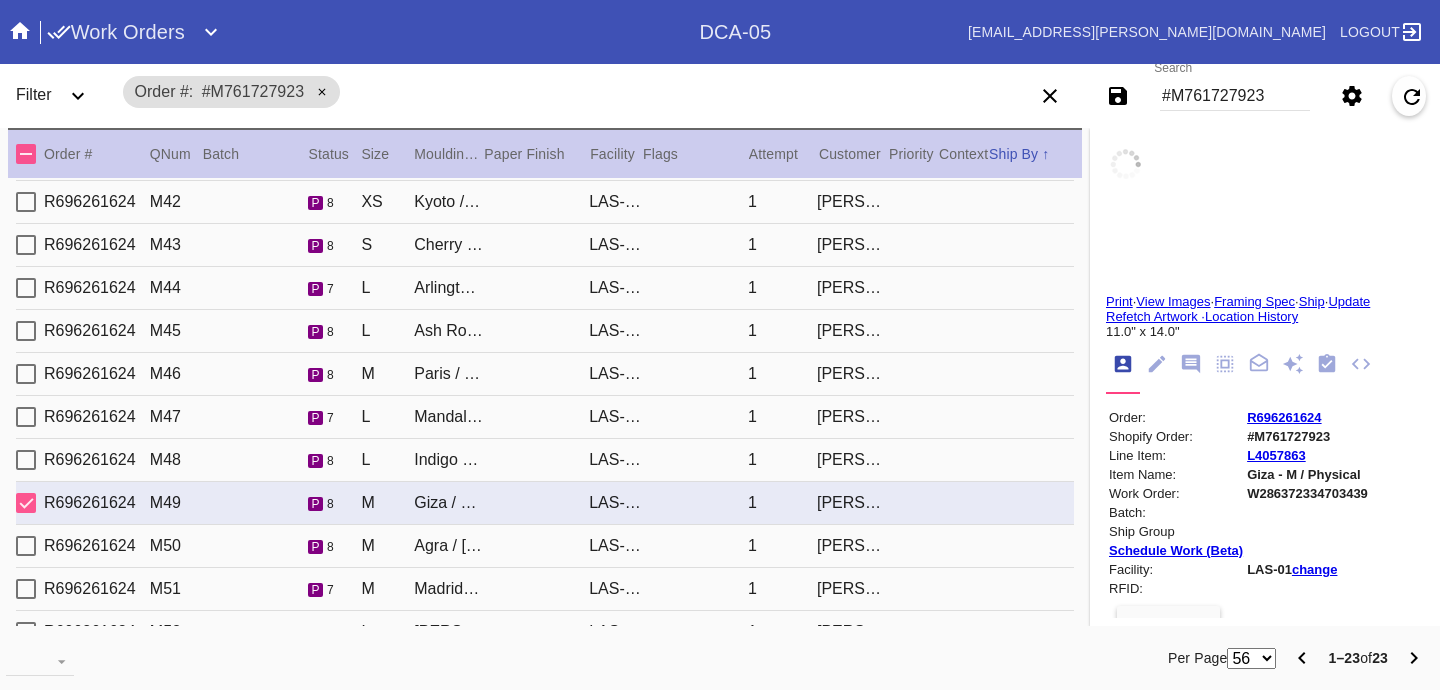 scroll, scrollTop: 564, scrollLeft: 0, axis: vertical 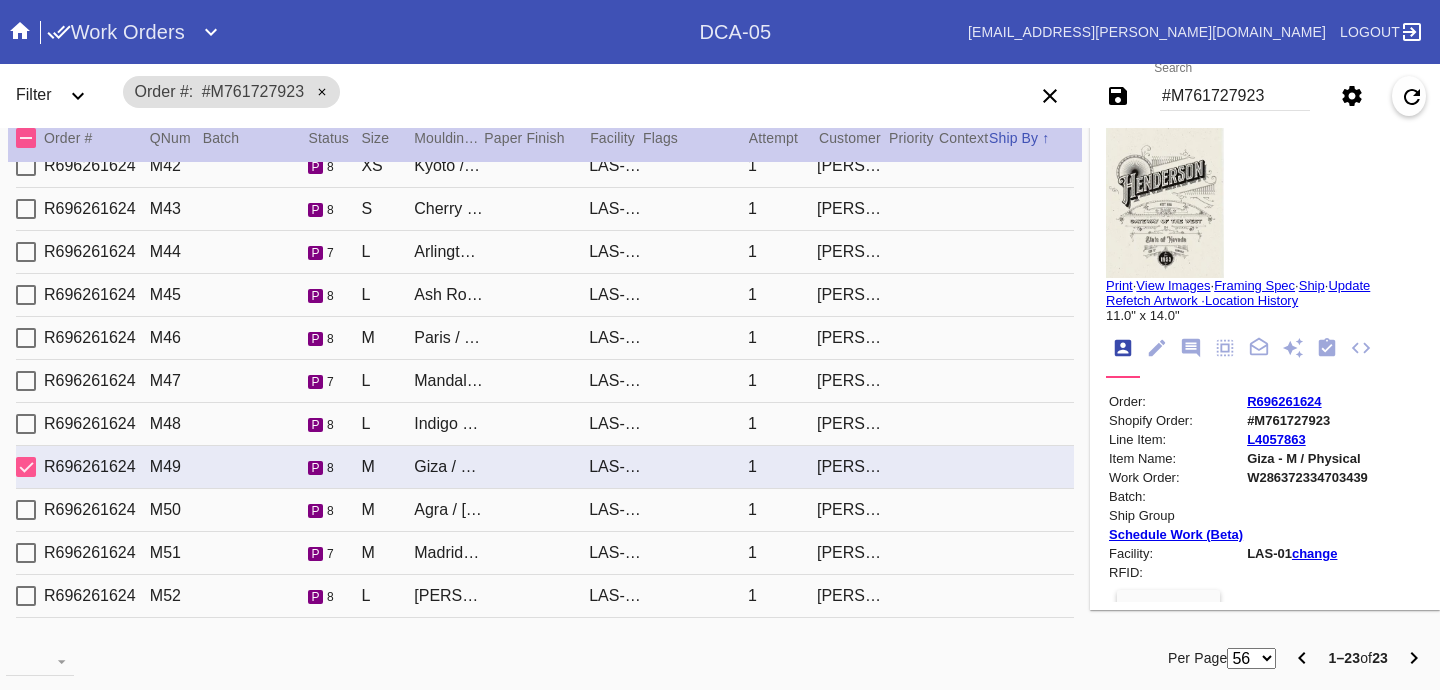 click on "R696261624 M50 p   8 M Agra / Dove White LAS-01 1 Yodit Kirubel" at bounding box center [545, 510] 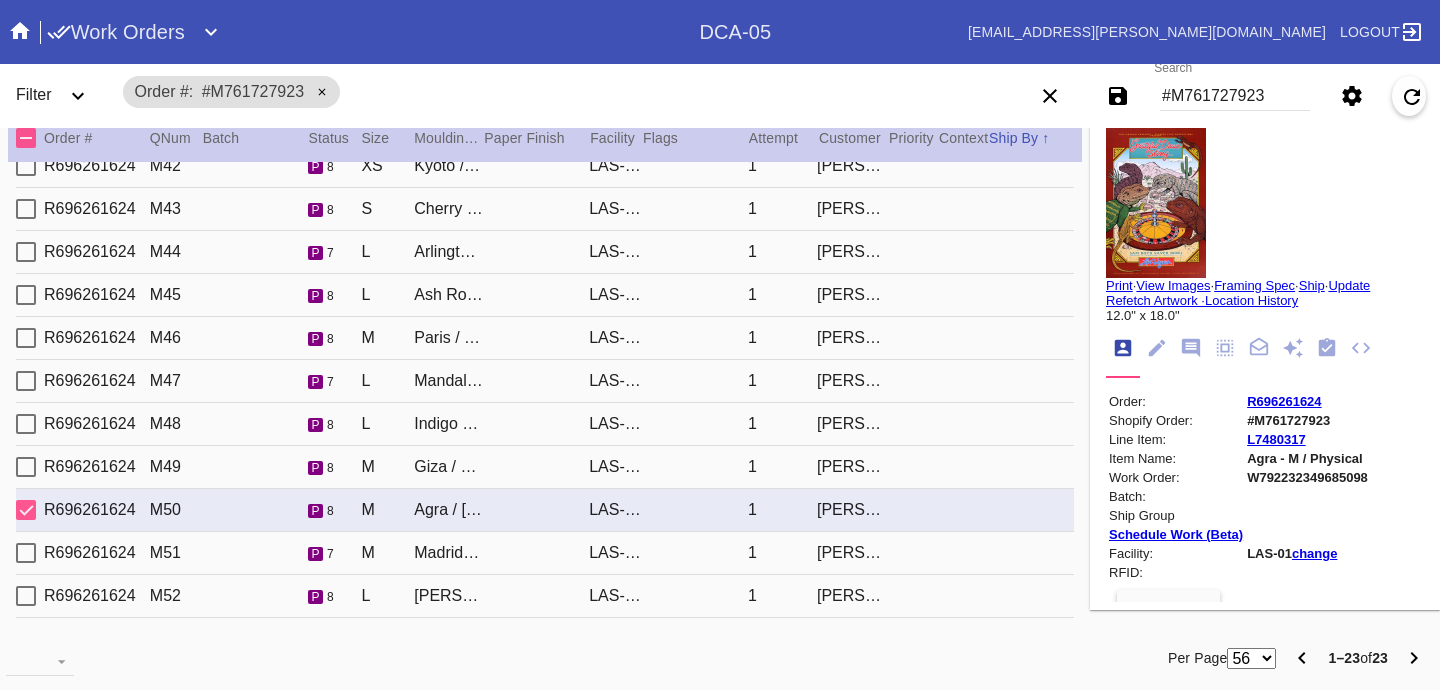 click on "R696261624 M51 p   7 M Madrid / [PERSON_NAME] LAS-01 1 [PERSON_NAME]" at bounding box center [545, 553] 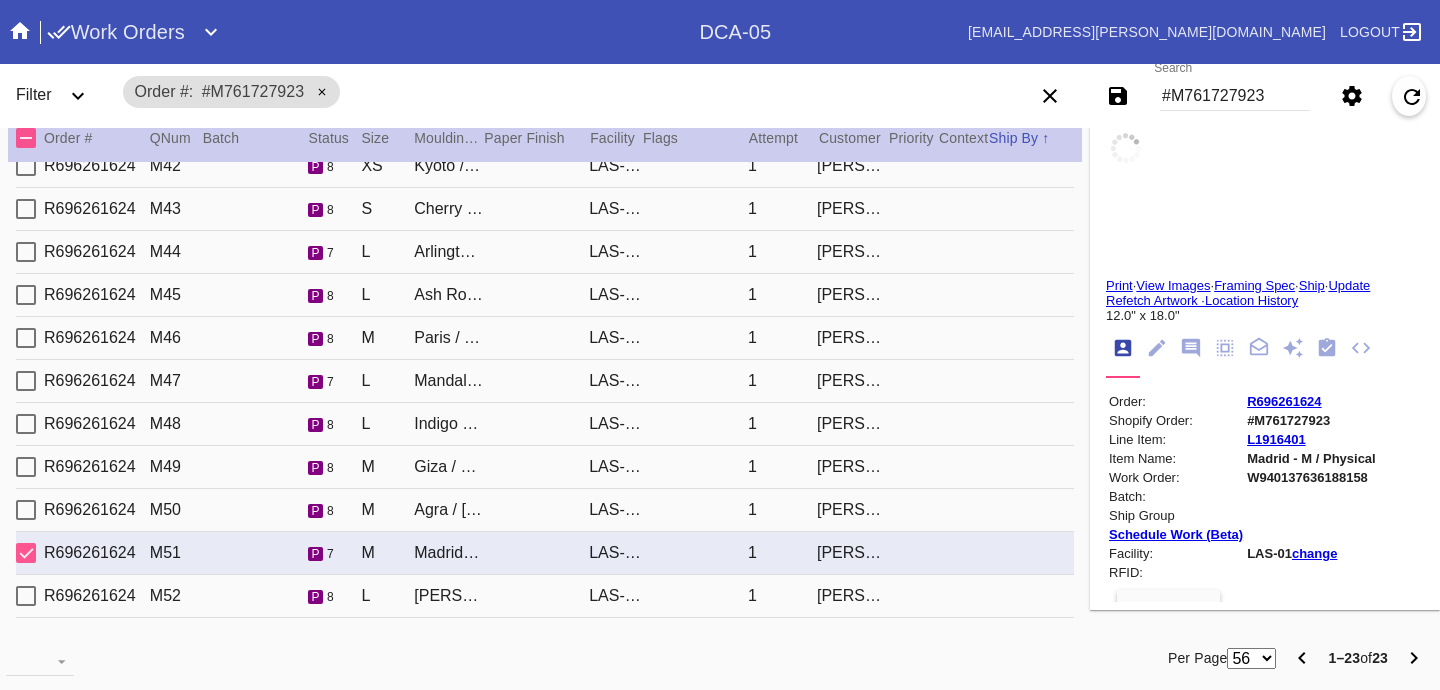 click on "R696261624 M52 p   8 L Mercer Slim / Dove White LAS-01 1 Yodit Kirubel" at bounding box center [545, 596] 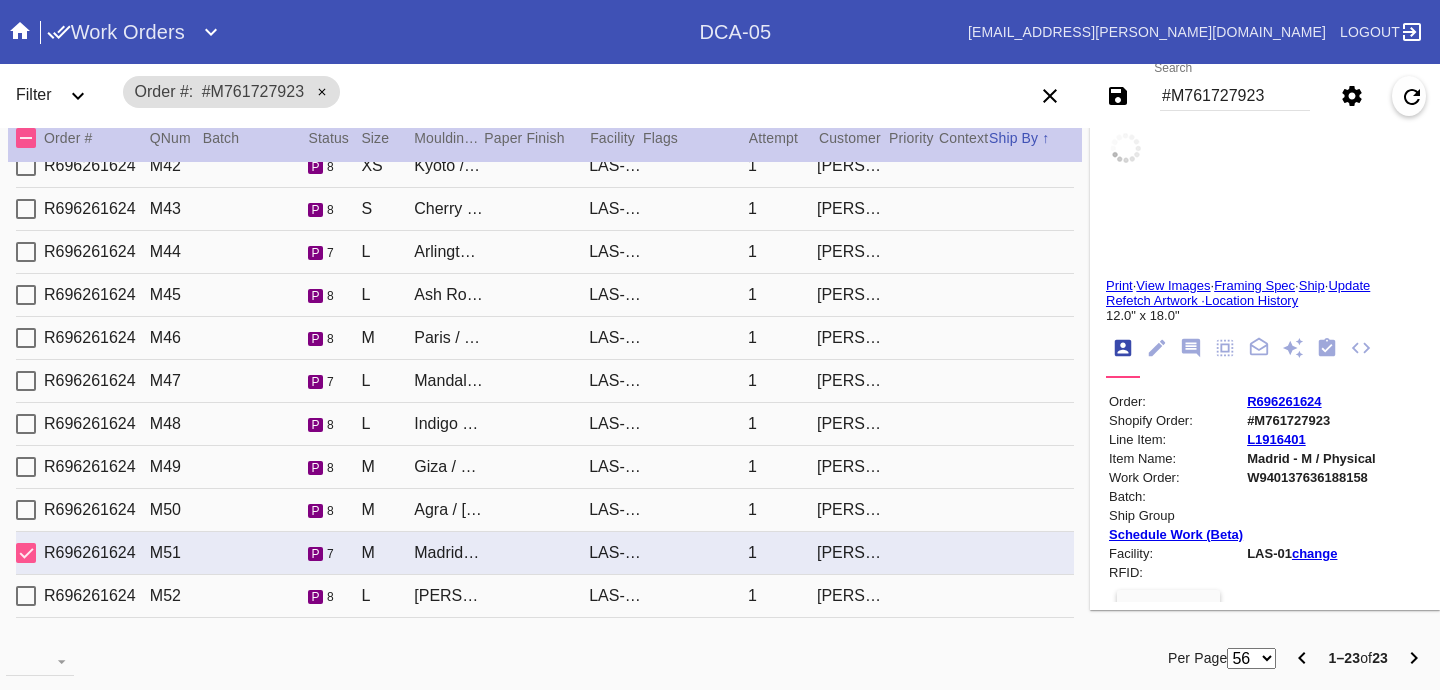 type on "3.0" 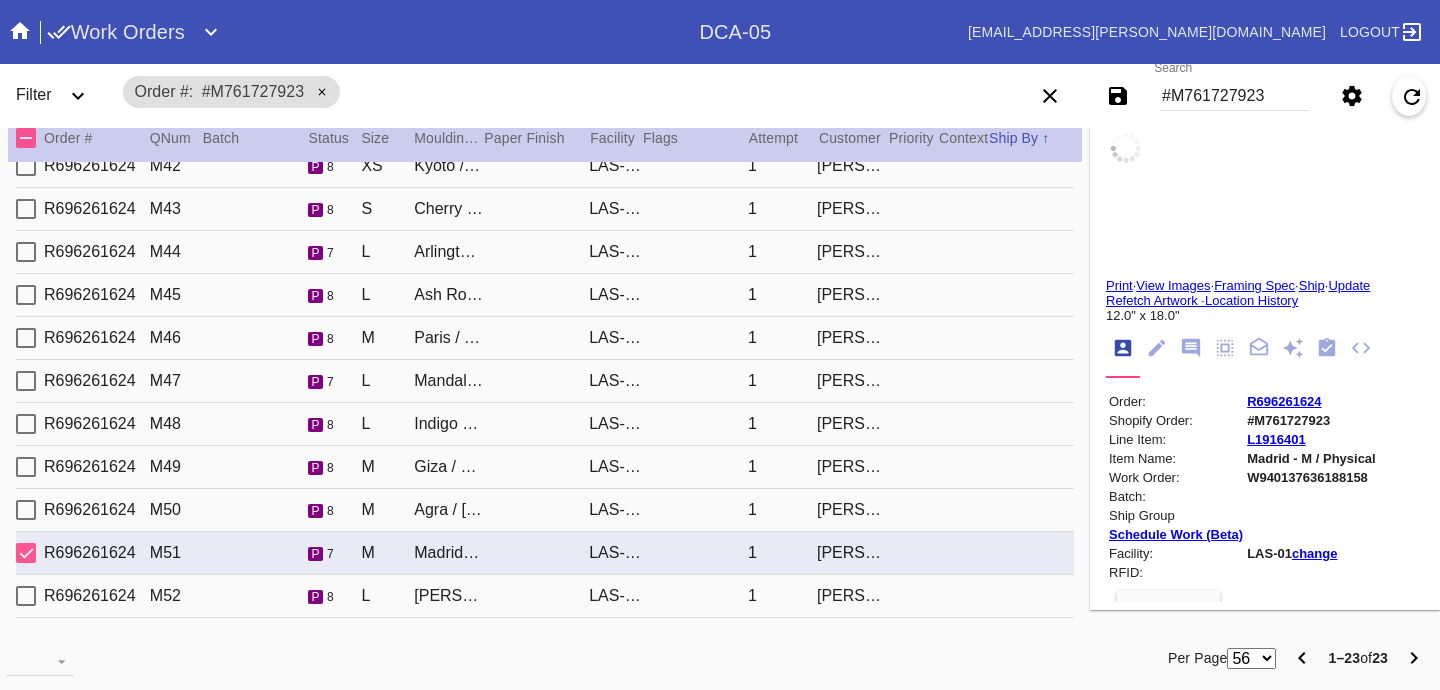 type on "3.0" 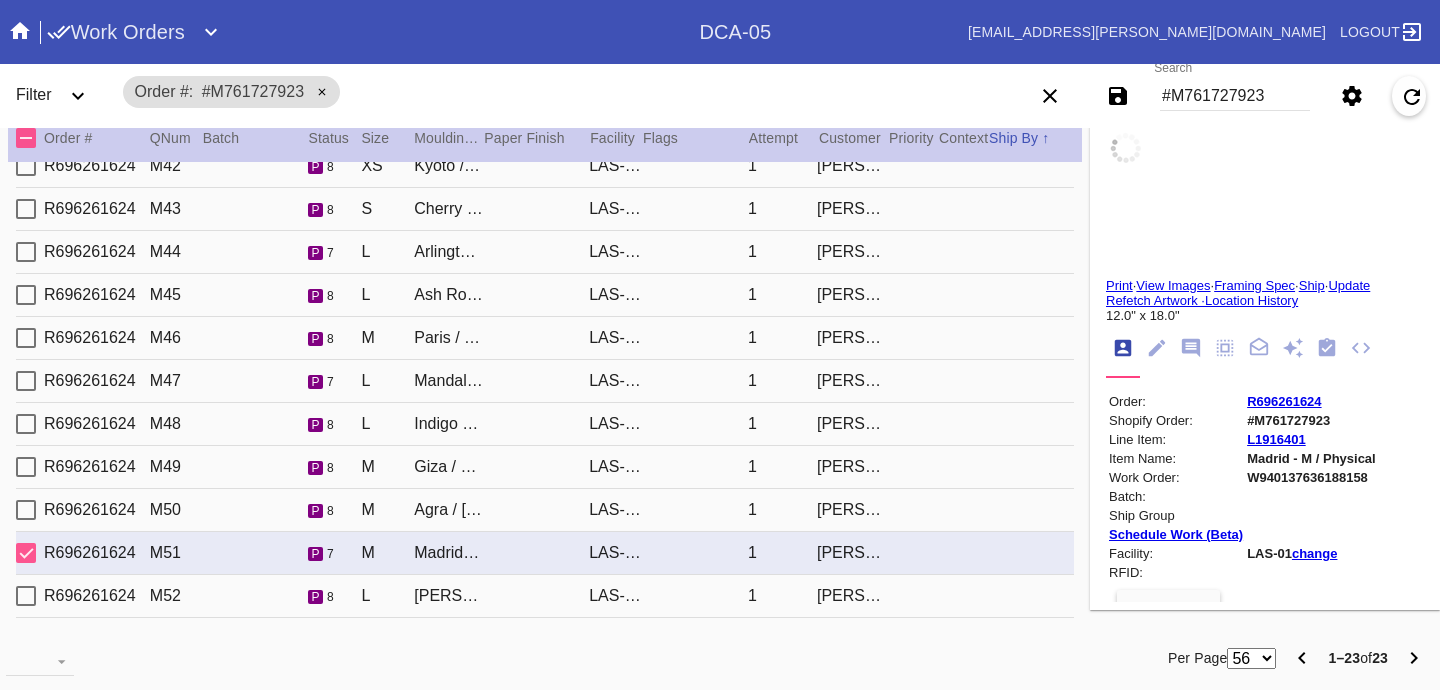 type on "16.0" 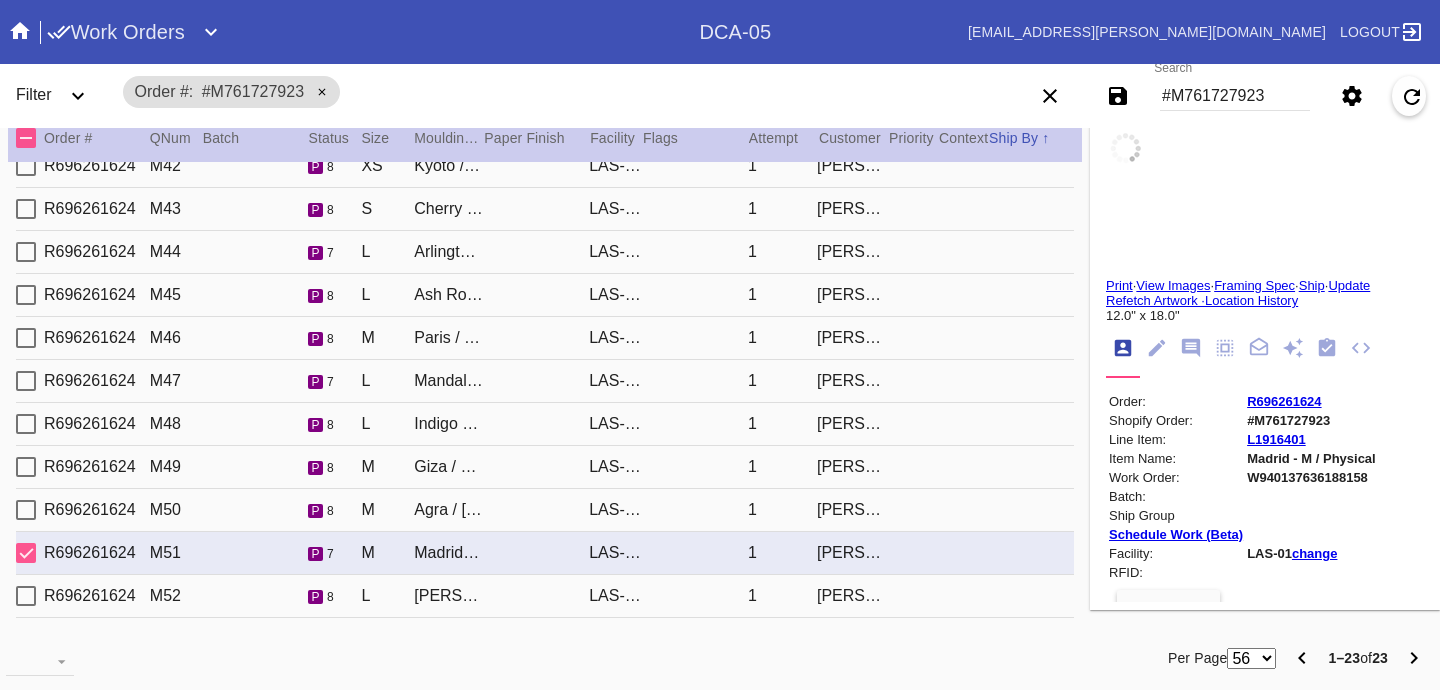 type on "20.0" 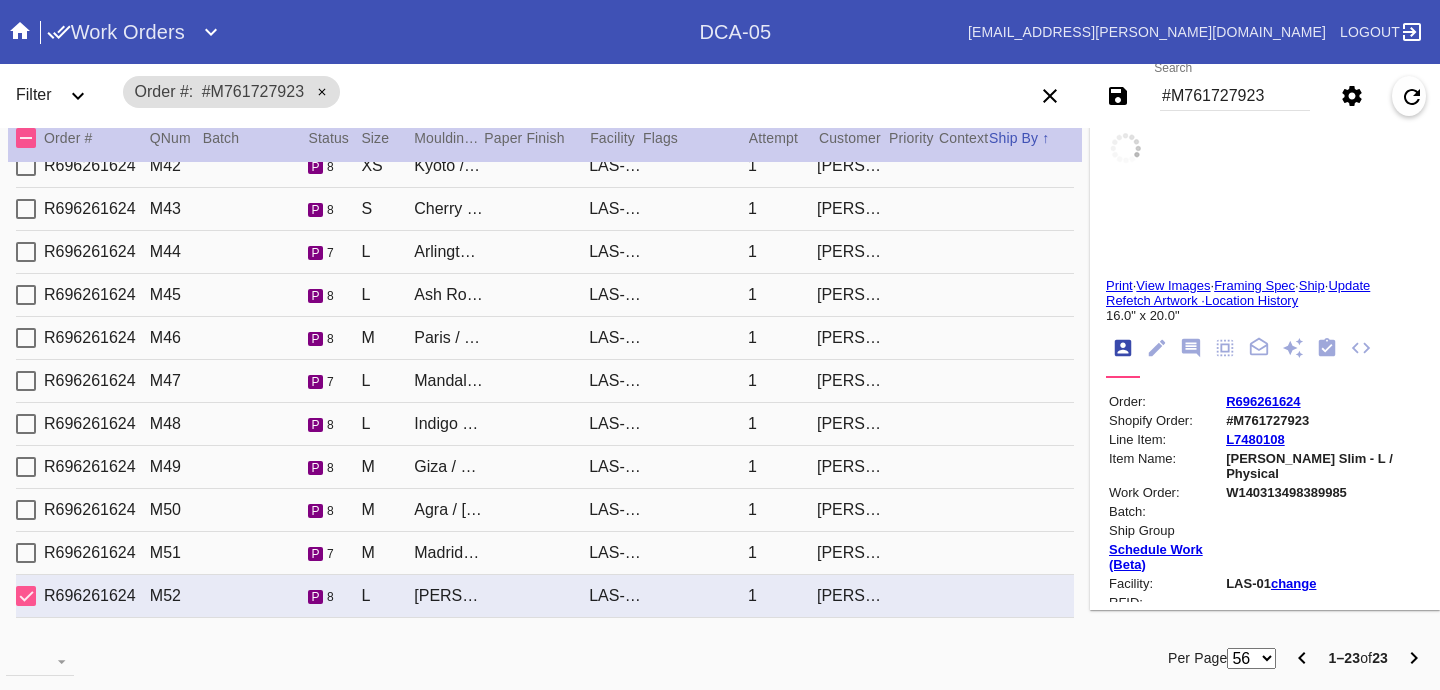 click on "R696261624 M51 p   7 M Madrid / [PERSON_NAME] LAS-01 1 [PERSON_NAME]" at bounding box center (545, 553) 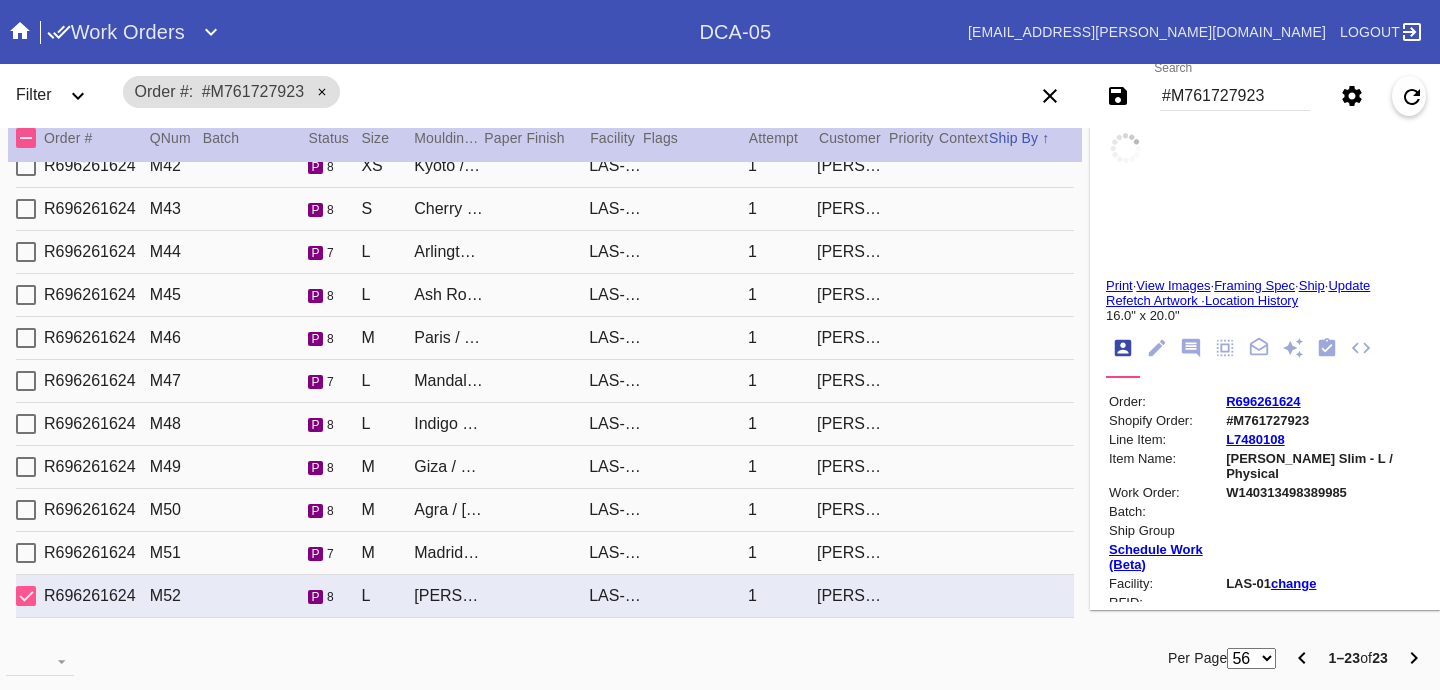 type on "1.5" 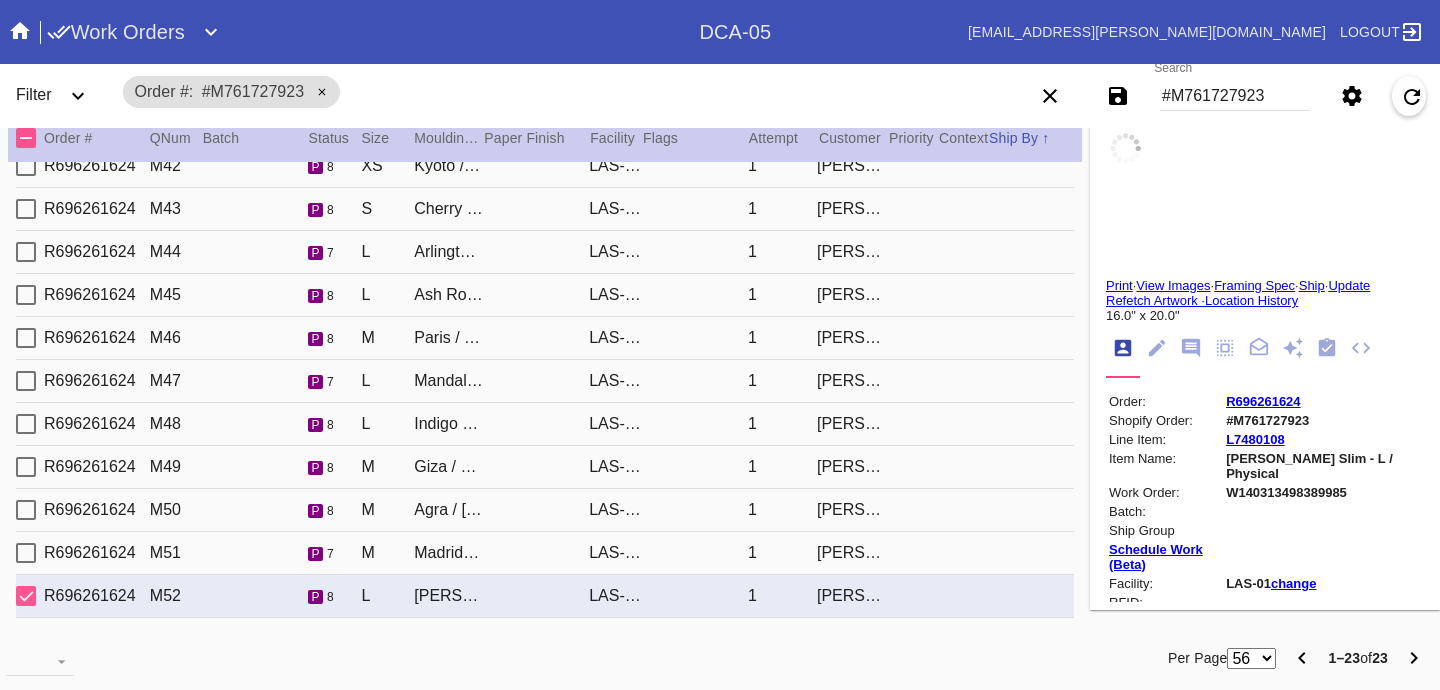 type on "1.5" 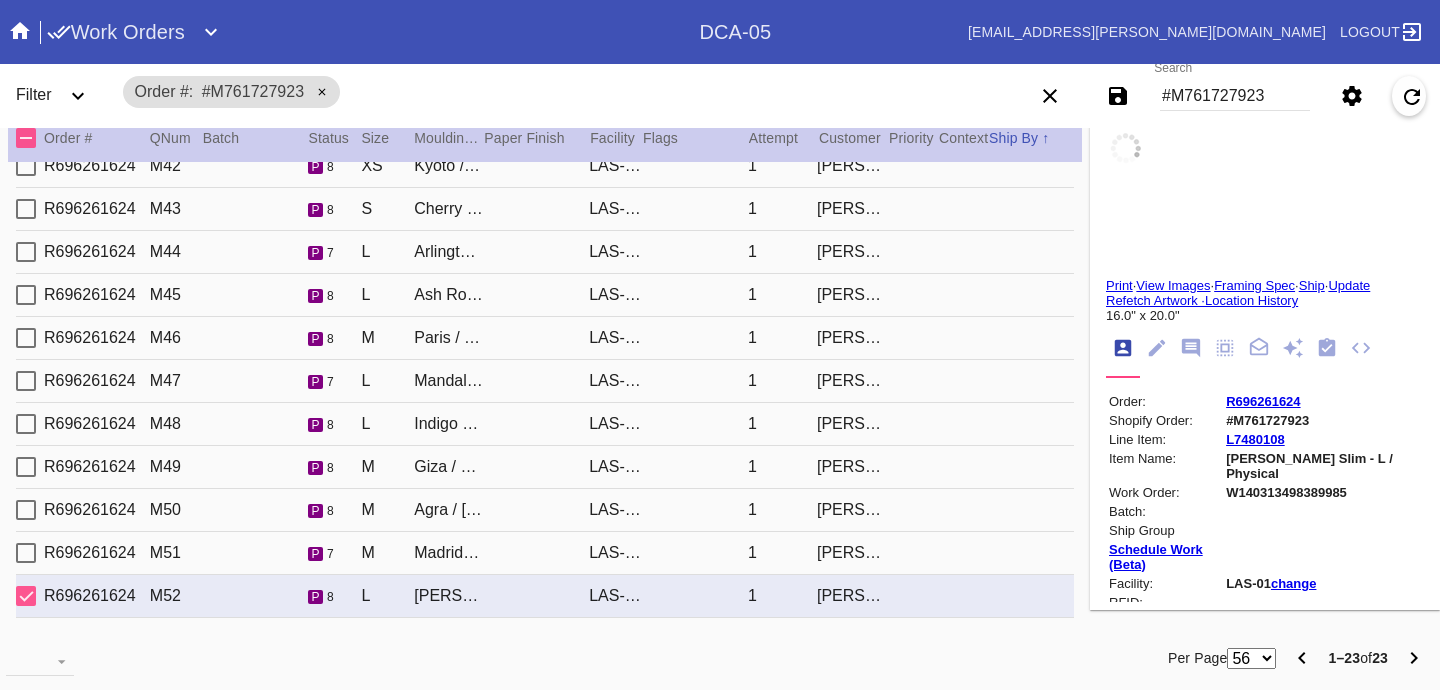 type on "1.5" 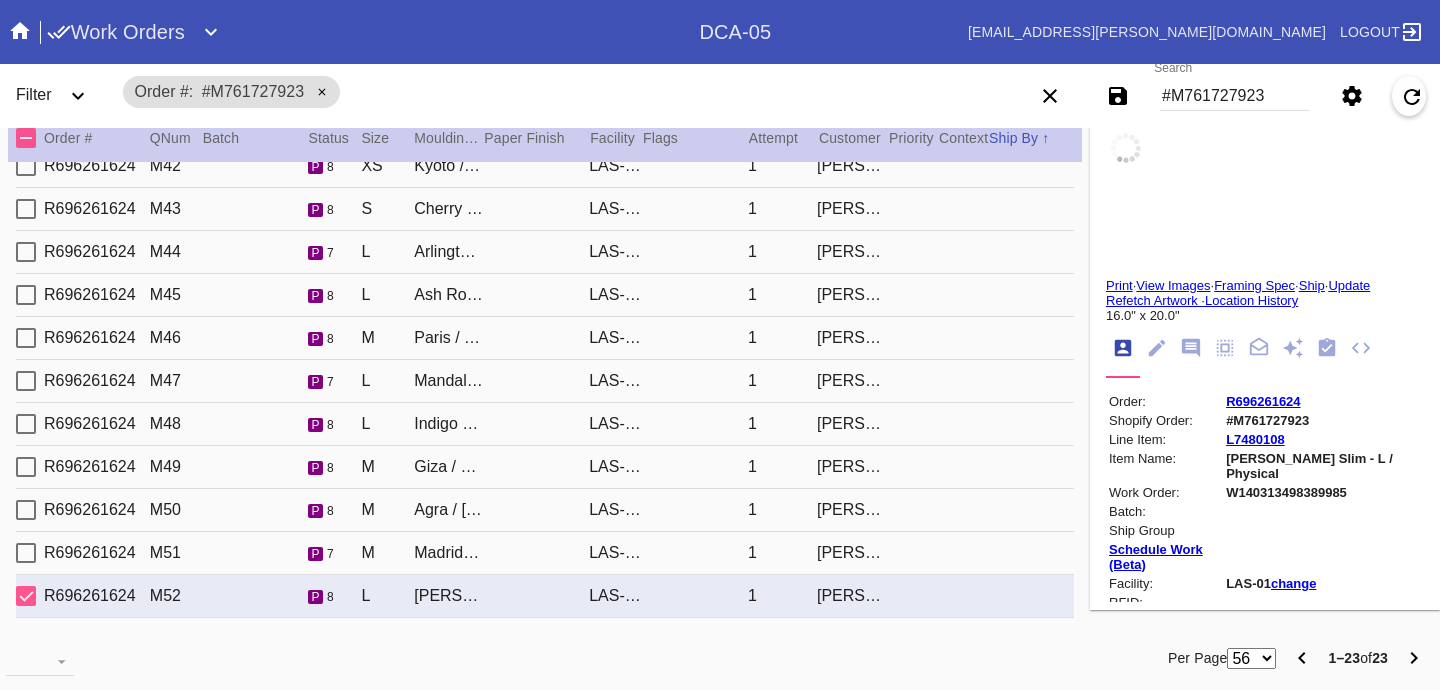type on "12.0" 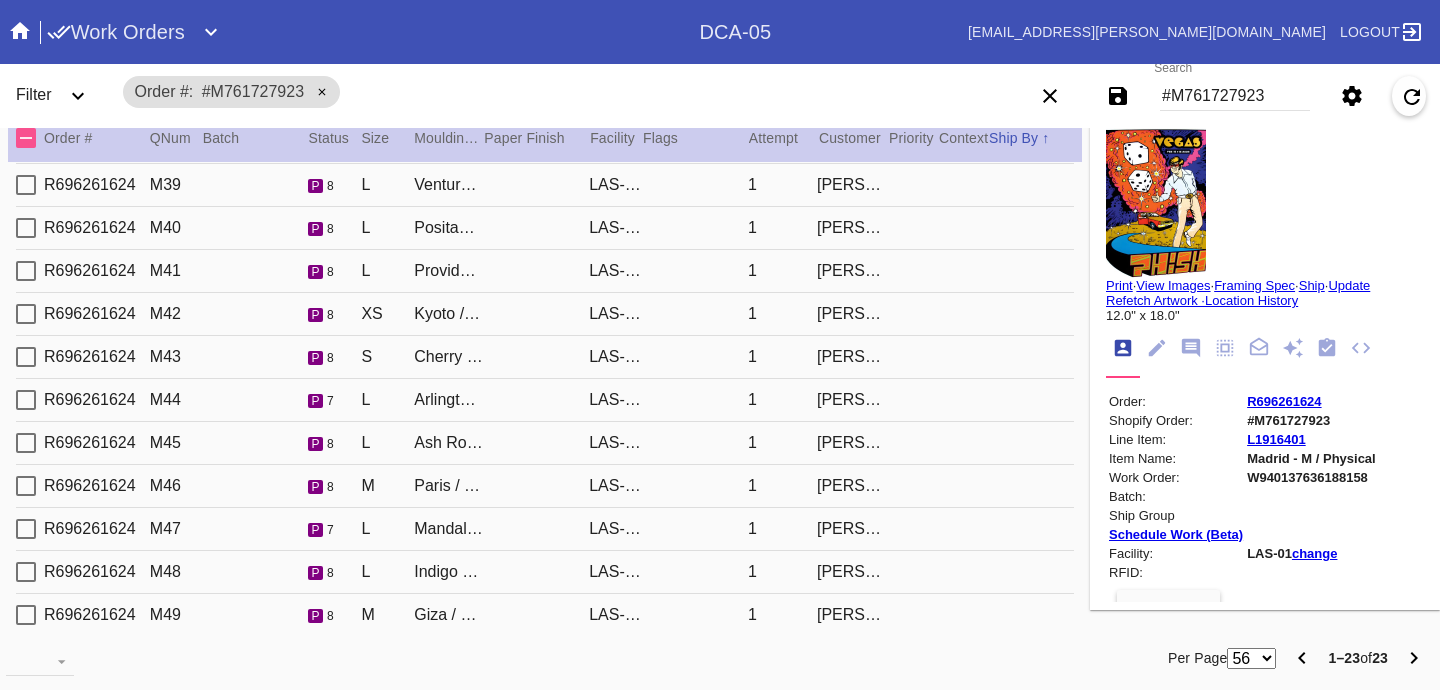 scroll, scrollTop: 0, scrollLeft: 0, axis: both 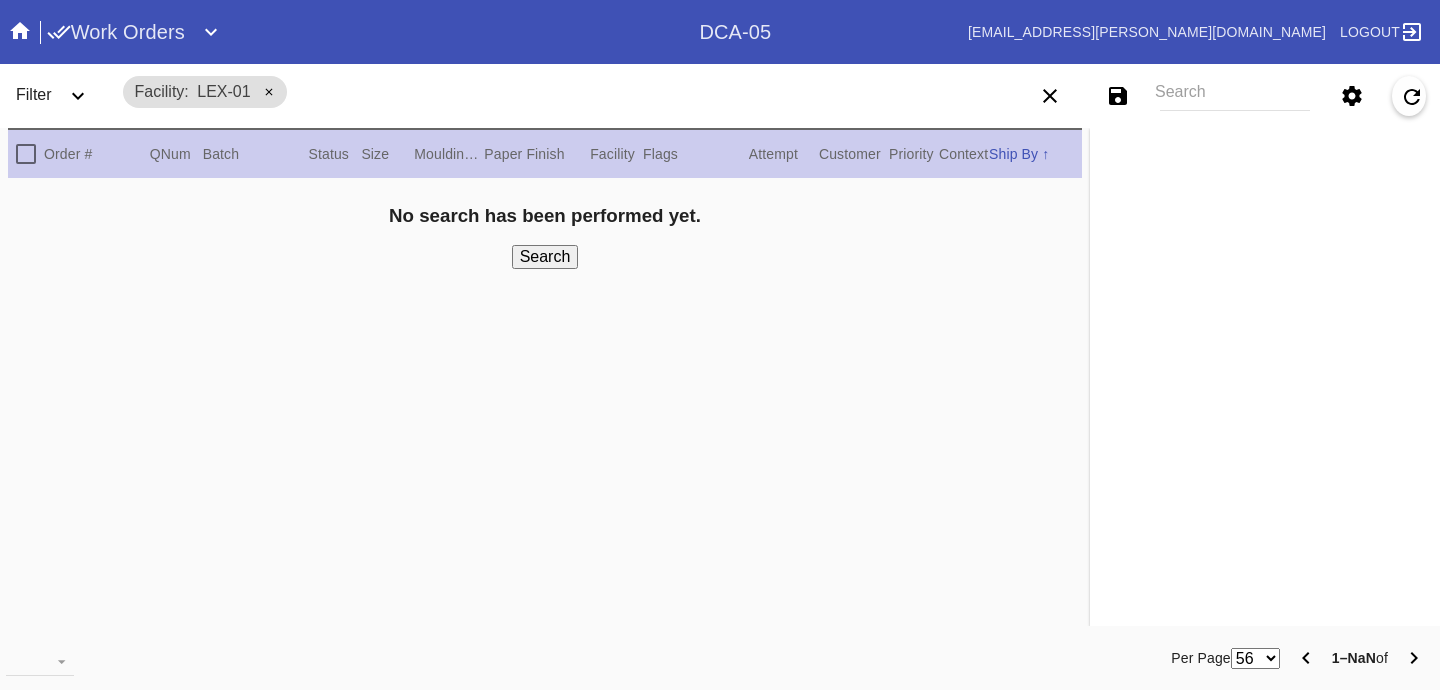 click 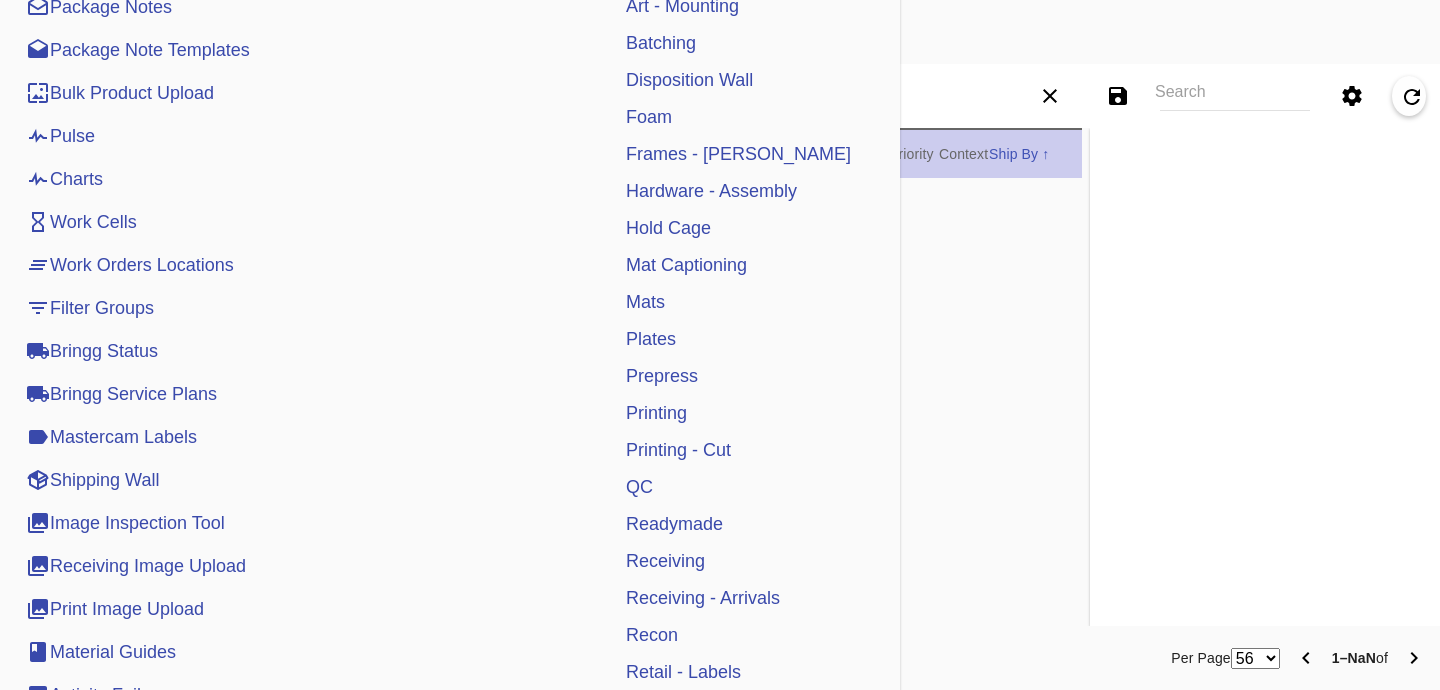 scroll, scrollTop: 438, scrollLeft: 0, axis: vertical 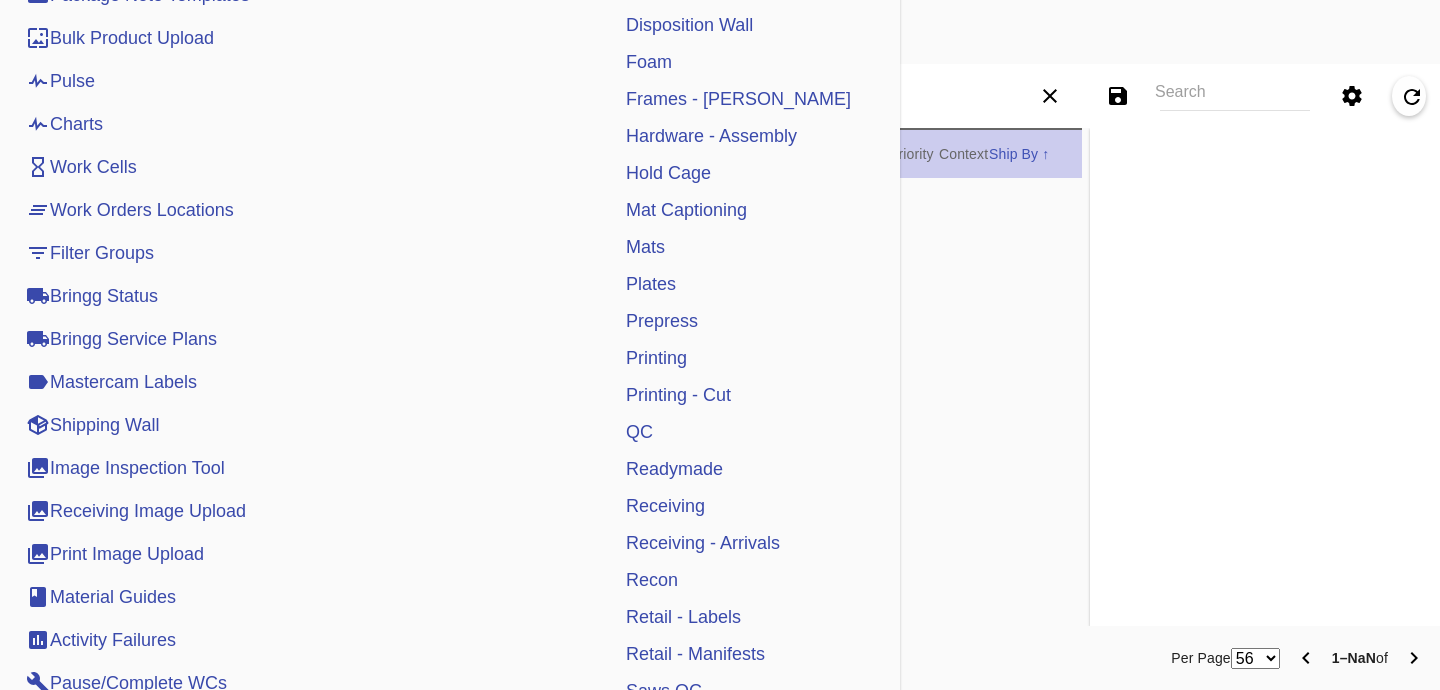 click on "Receiving" at bounding box center (665, 506) 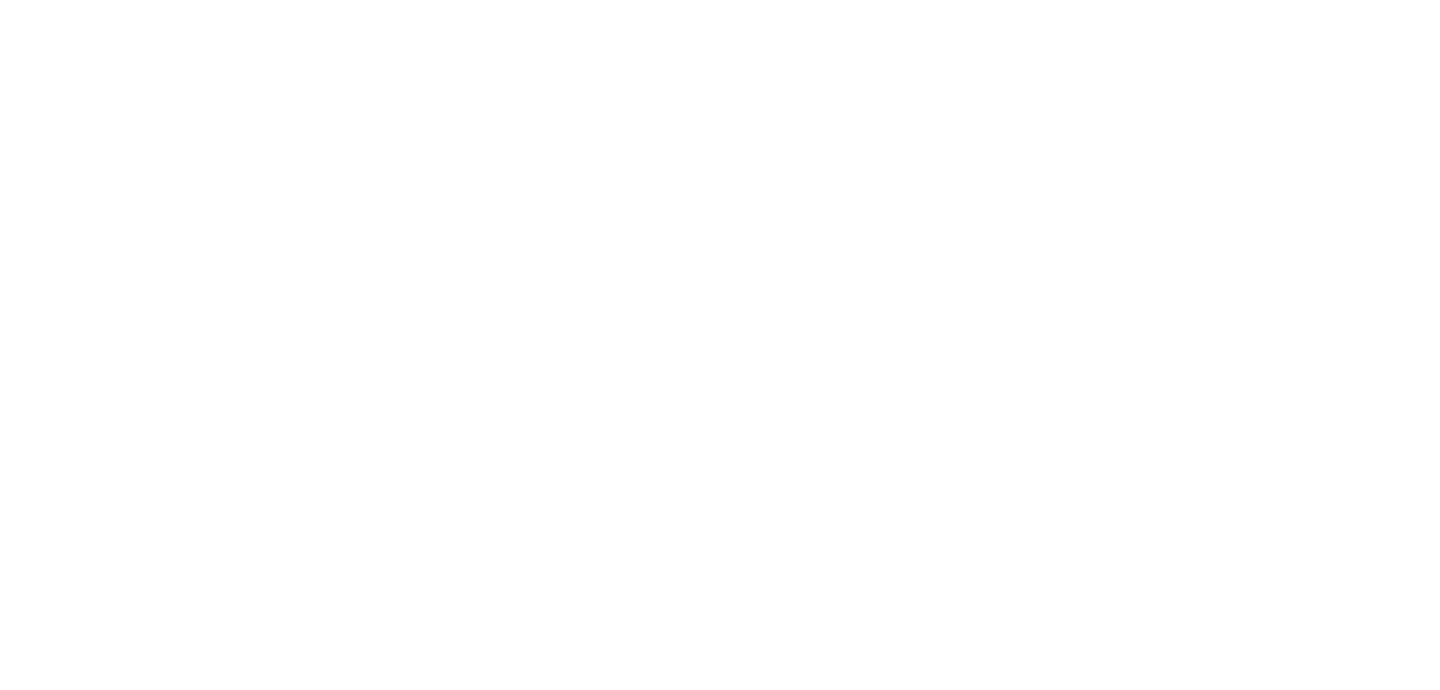scroll, scrollTop: 0, scrollLeft: 0, axis: both 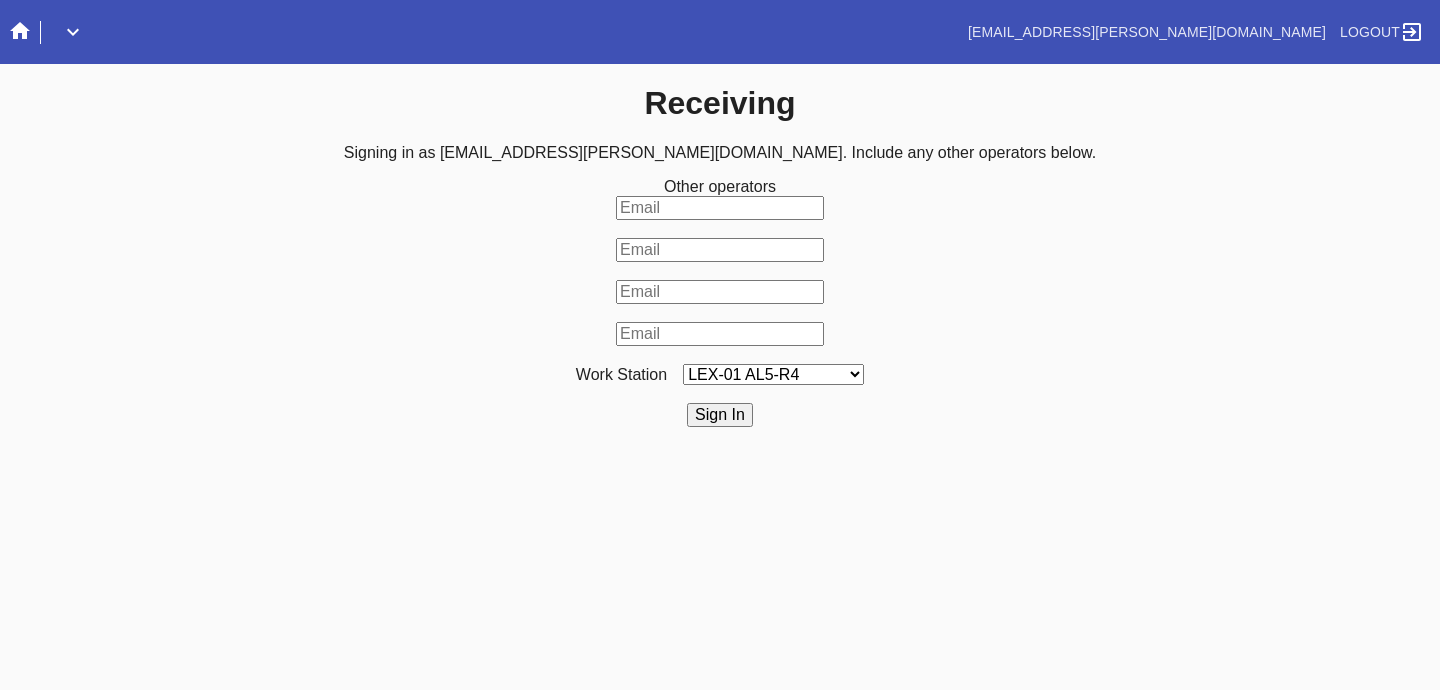 click on "LEX-01 AL5-R4
LEX-01 AL1-R1
LEX-01 AL5-R2
LEX-01 AL5-R5
LAS-01 Art Cell 4 - R1
LEX-01 AL1-R2
LEX-01 AL1-R3
LEX-01 AL5-R3
LEX-01 AL5-R6
LEX-01 AL1-R4
LEX-01 AC1-R1
LAS-01 Art Cell 1 - R1
LEX-01 AL4-R1
LEX-01 AC2-R1
LEX-01 AL4-R2
LEX-01 AC3-R1
LAS-01 Art Cell 5 - R1
LEX-01 AC4-R1
LAS-01 Art Cell 2 - R1
LAS-01 Art Cell 6 - R1
LAS-01 Art Cell 8 - R1
LEX-01 AL2-R1
LAS-01 Art Cell 3 - R1
DCA-05 Receiving A
DCA-05 Receiving B
DCA-05 Receiving C
DCA-05 Receiving D
LEX-01 AL2-R2
DCA-05 Receiving E
DCA-05 Receiving F
DCA-05 Receiving G
DCA-05 Receiving H
LAS-01 Art Cell 7 - R1
LEX-01 AL3-R1
LEX-01 AL3-R2
LEX-01 AL3-R3
LEX-01 AL3-R4
LEX-01 AL5-R1" at bounding box center (773, 374) 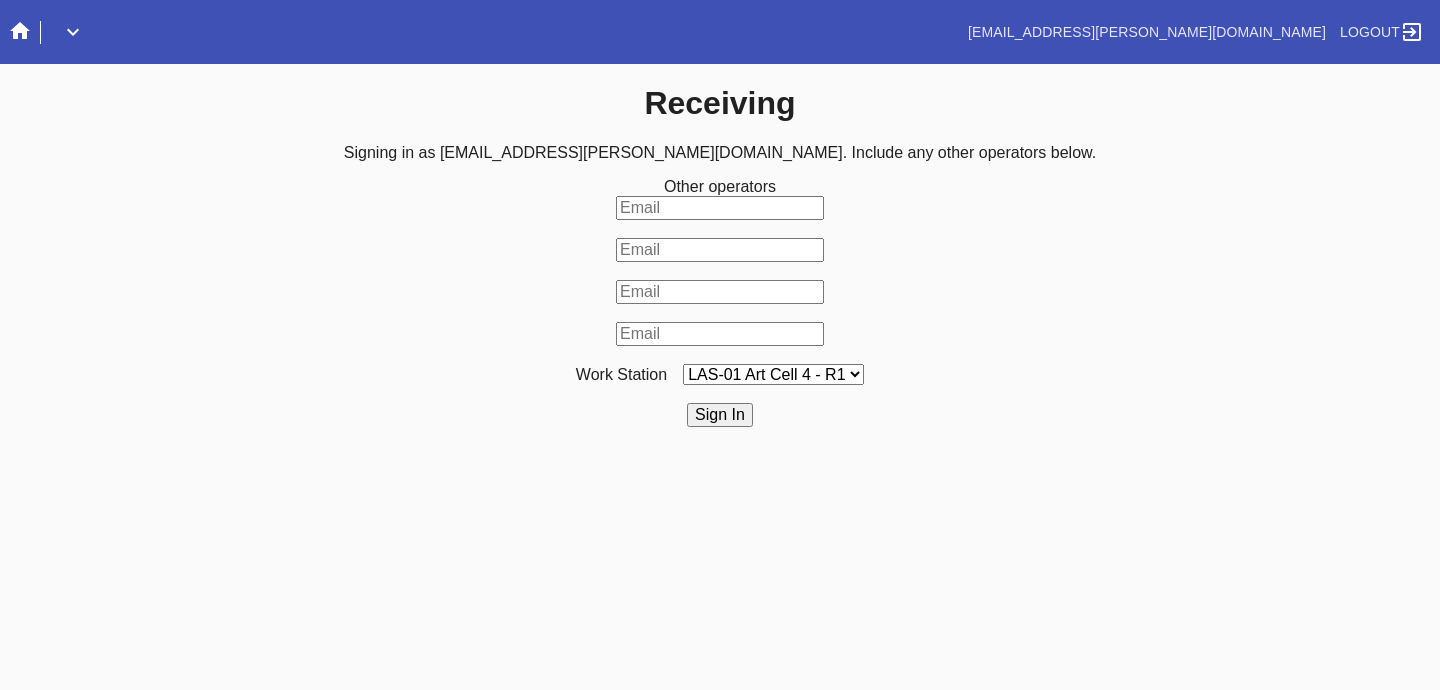 click on "Sign In" at bounding box center (720, 415) 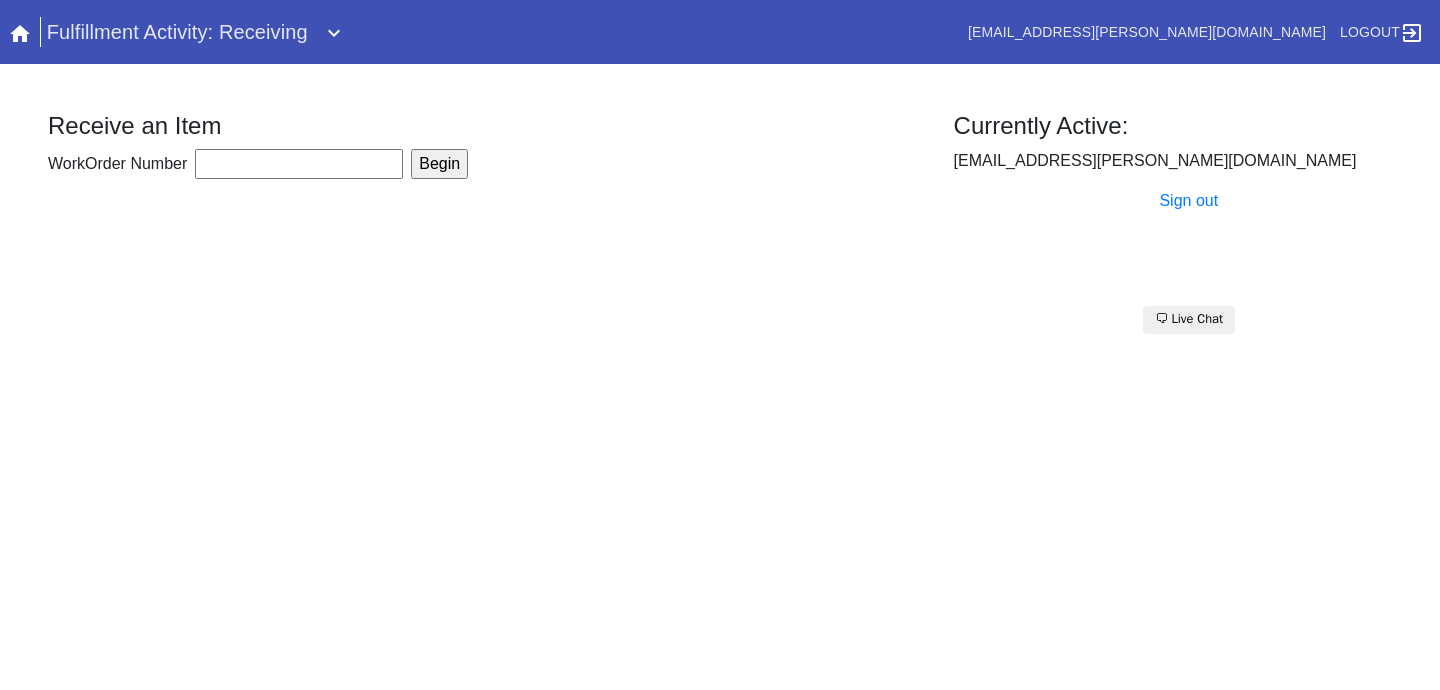 scroll, scrollTop: 0, scrollLeft: 0, axis: both 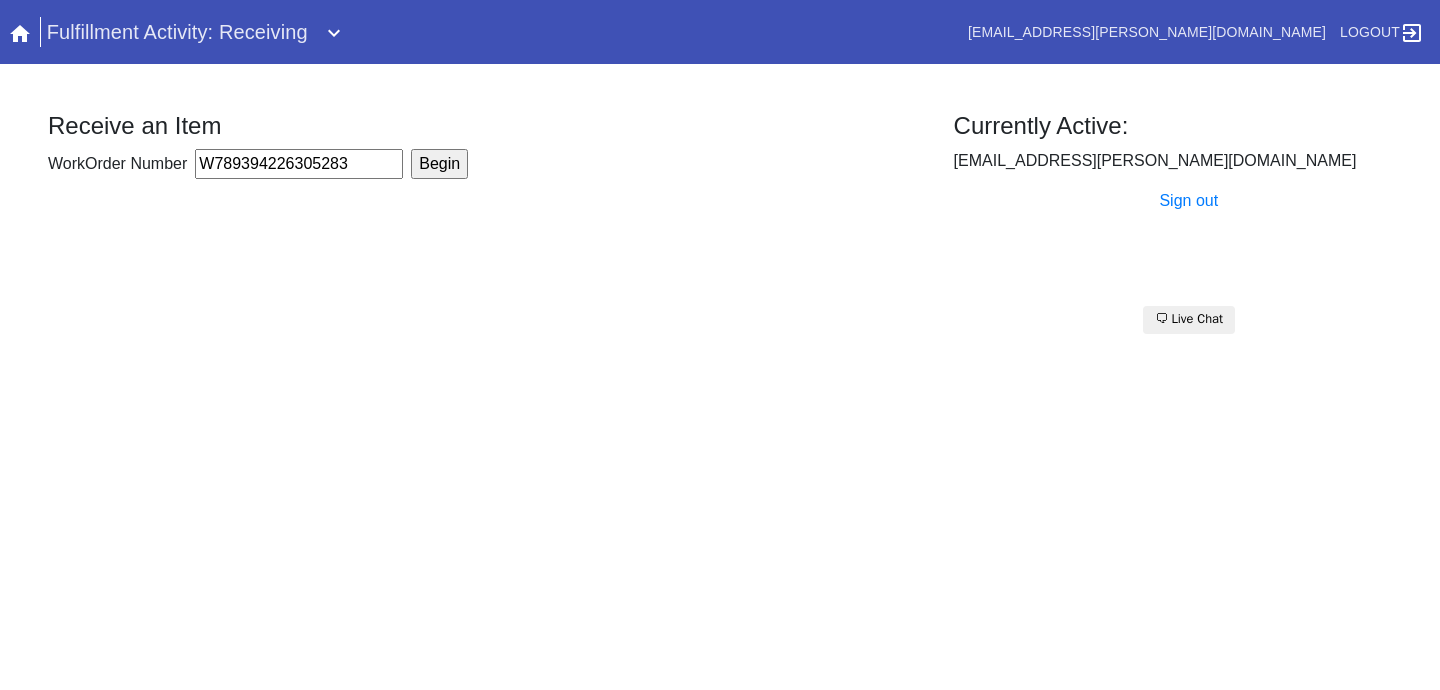 type on "W789394226305283" 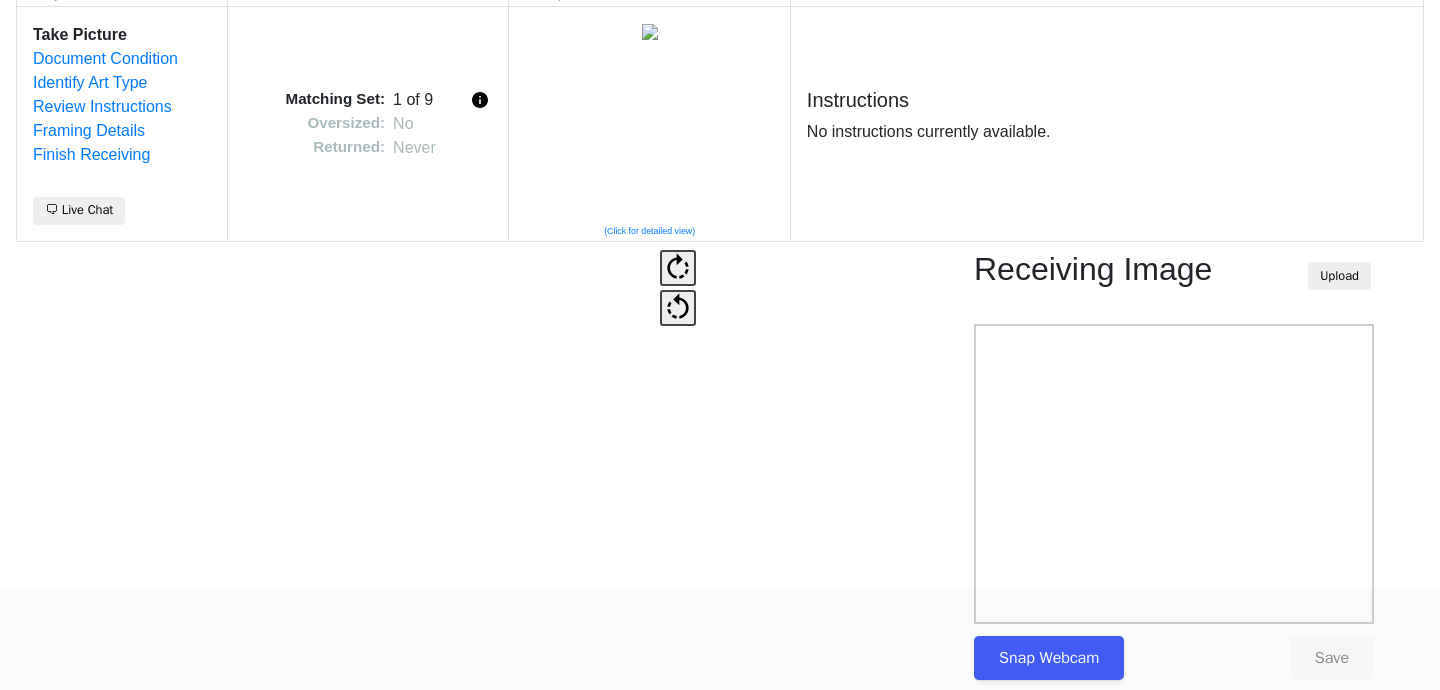 scroll, scrollTop: 149, scrollLeft: 0, axis: vertical 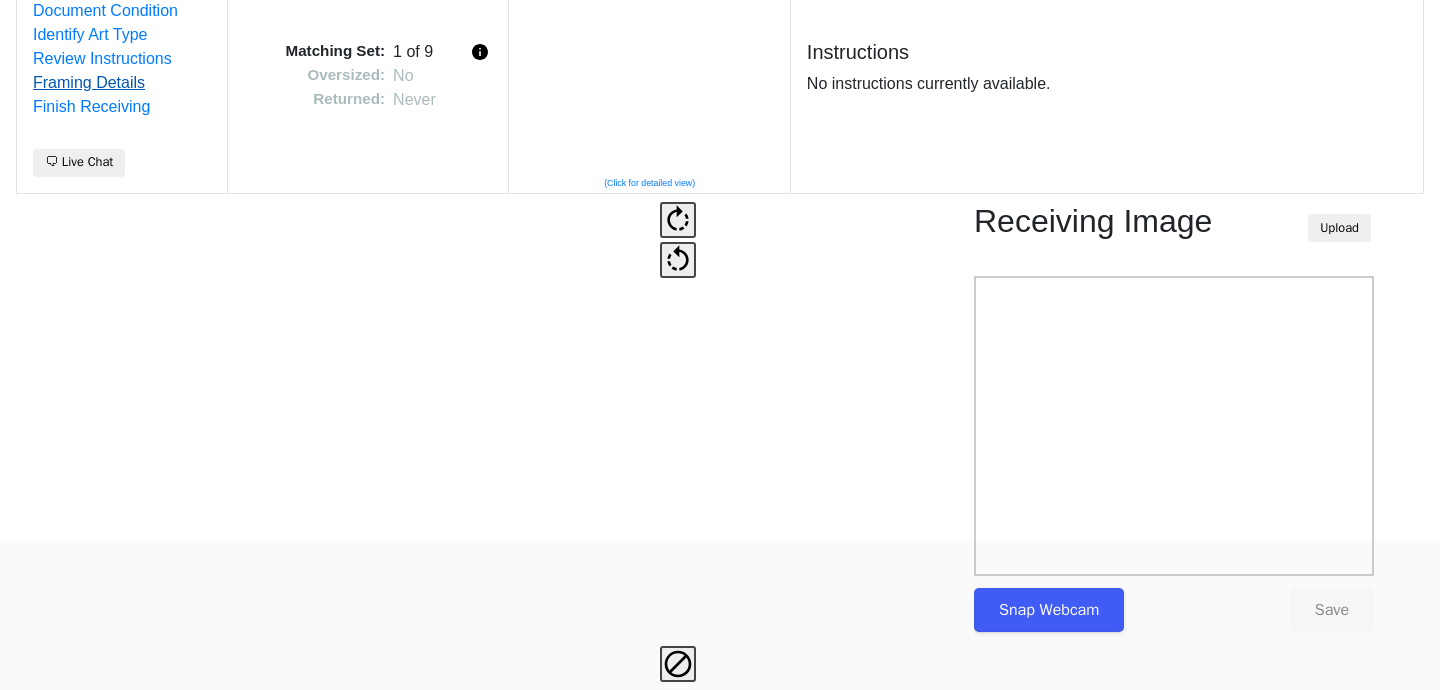 click on "Framing Details" at bounding box center (89, 82) 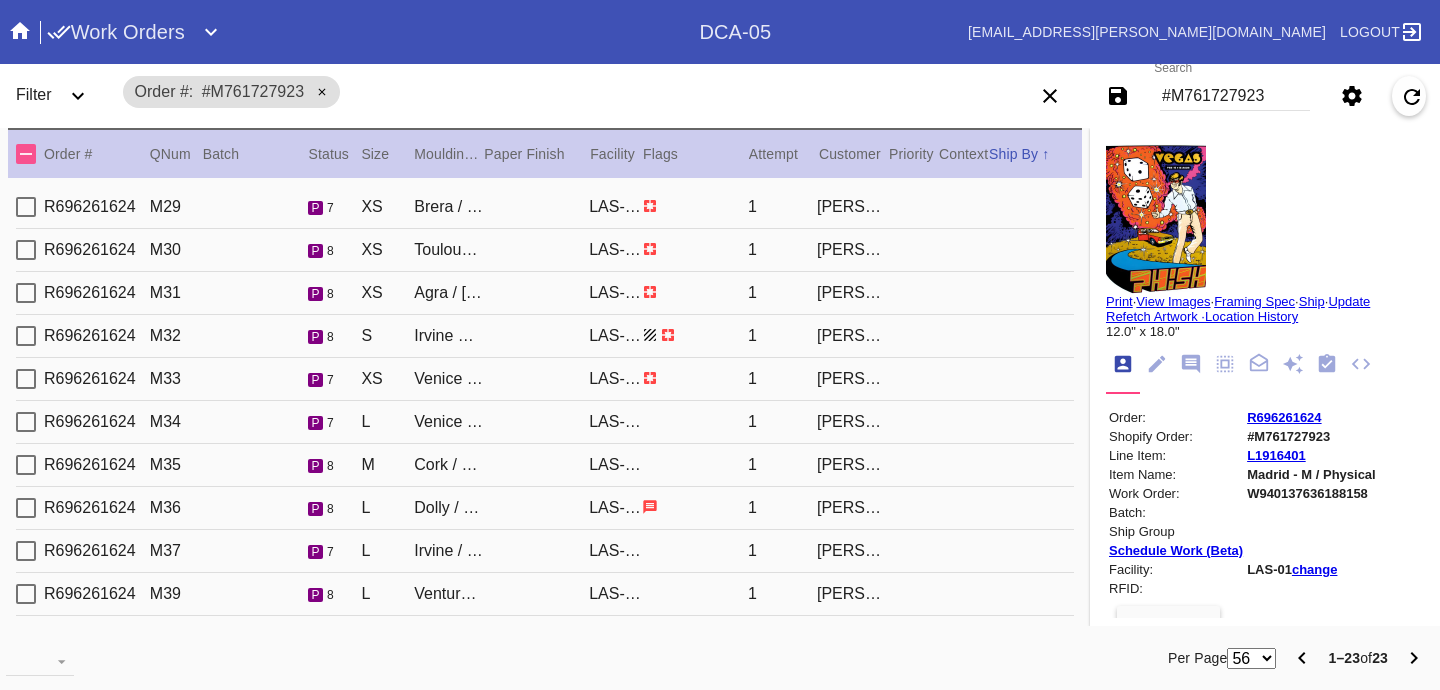 scroll, scrollTop: 0, scrollLeft: 0, axis: both 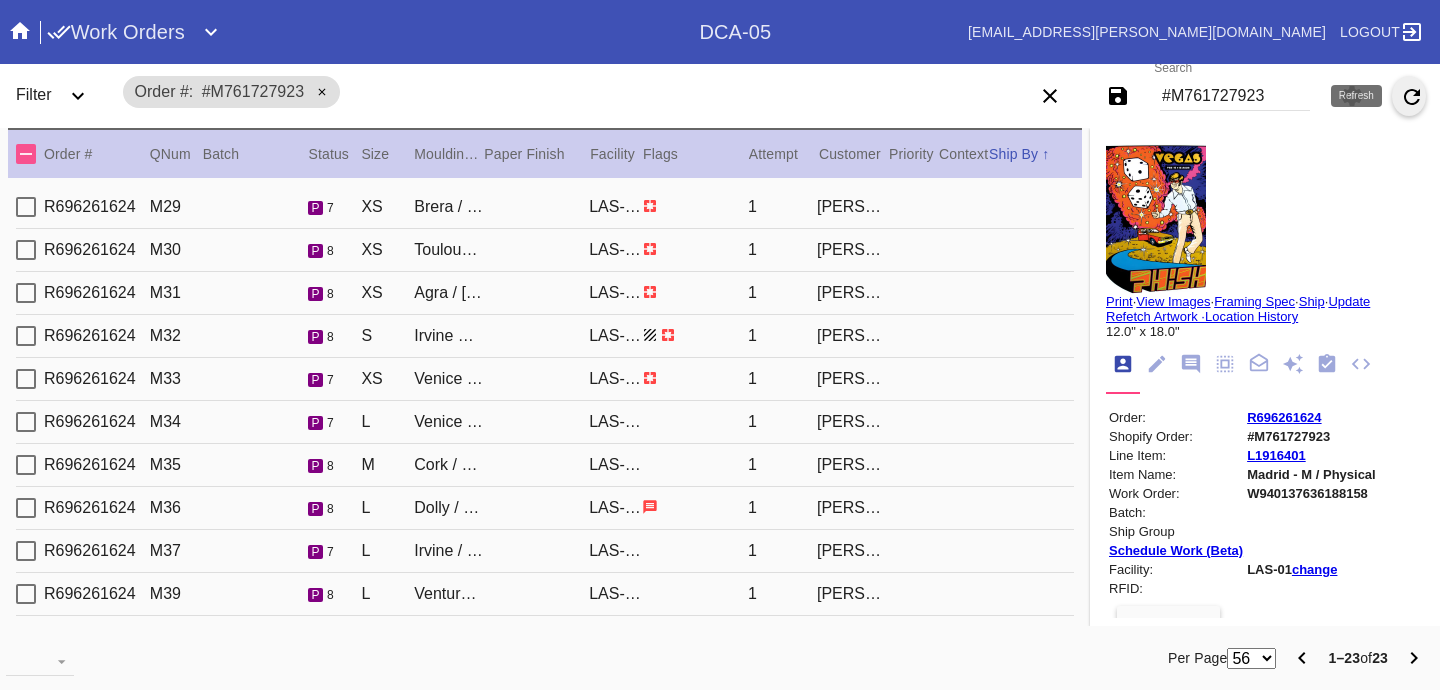 click 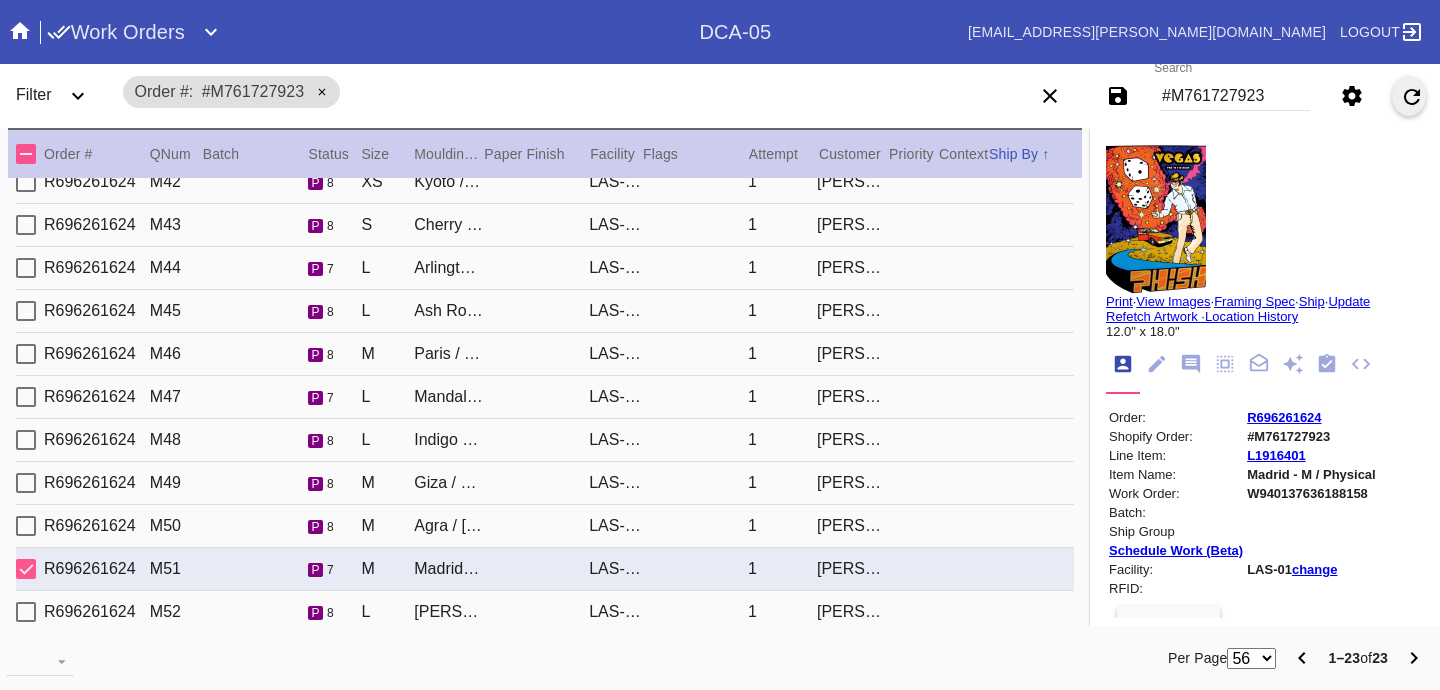 scroll, scrollTop: 0, scrollLeft: 0, axis: both 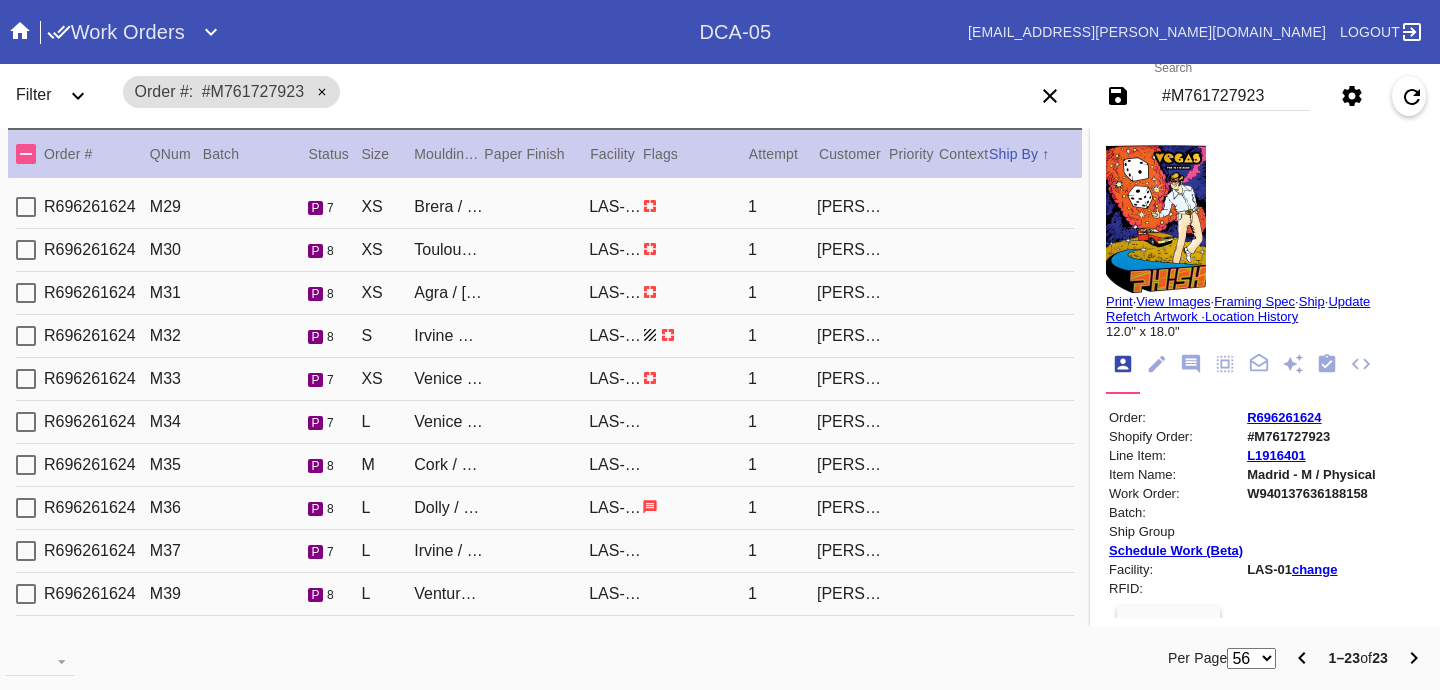 click on "[PERSON_NAME]" at bounding box center [851, 207] 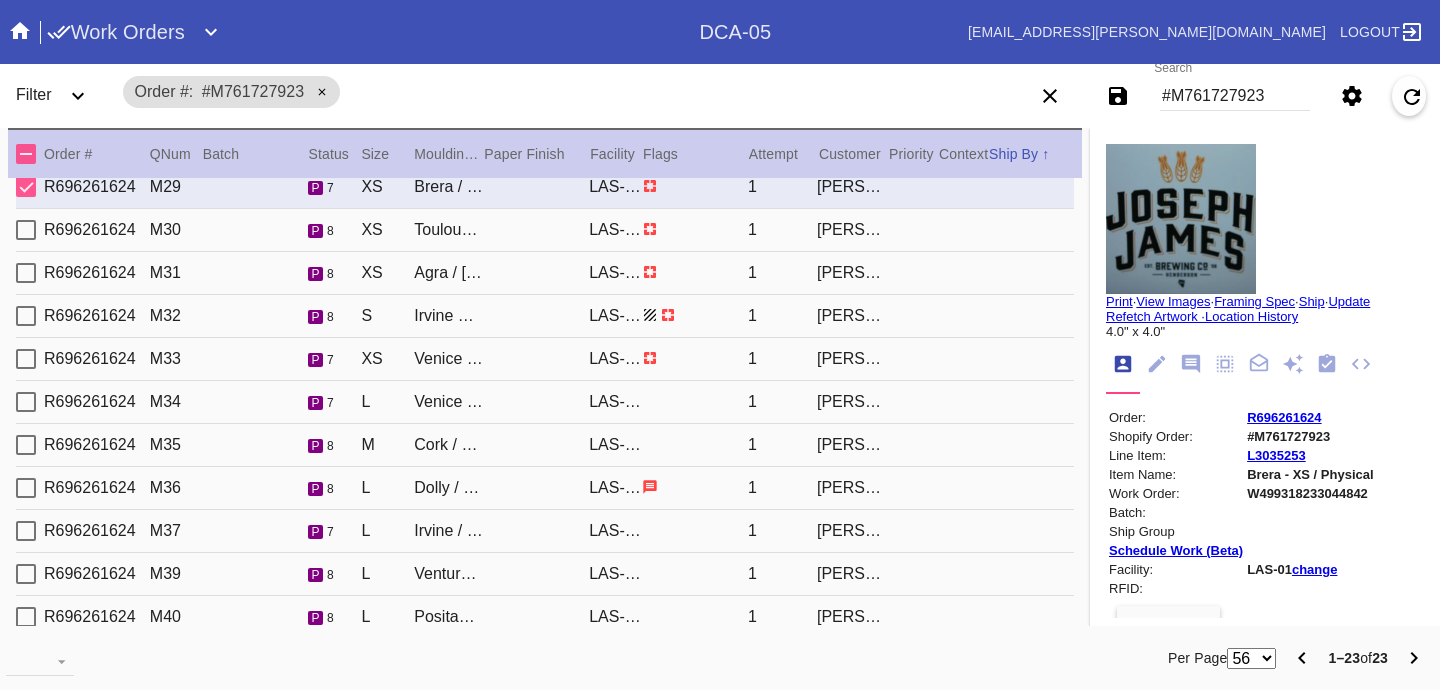 scroll, scrollTop: 0, scrollLeft: 0, axis: both 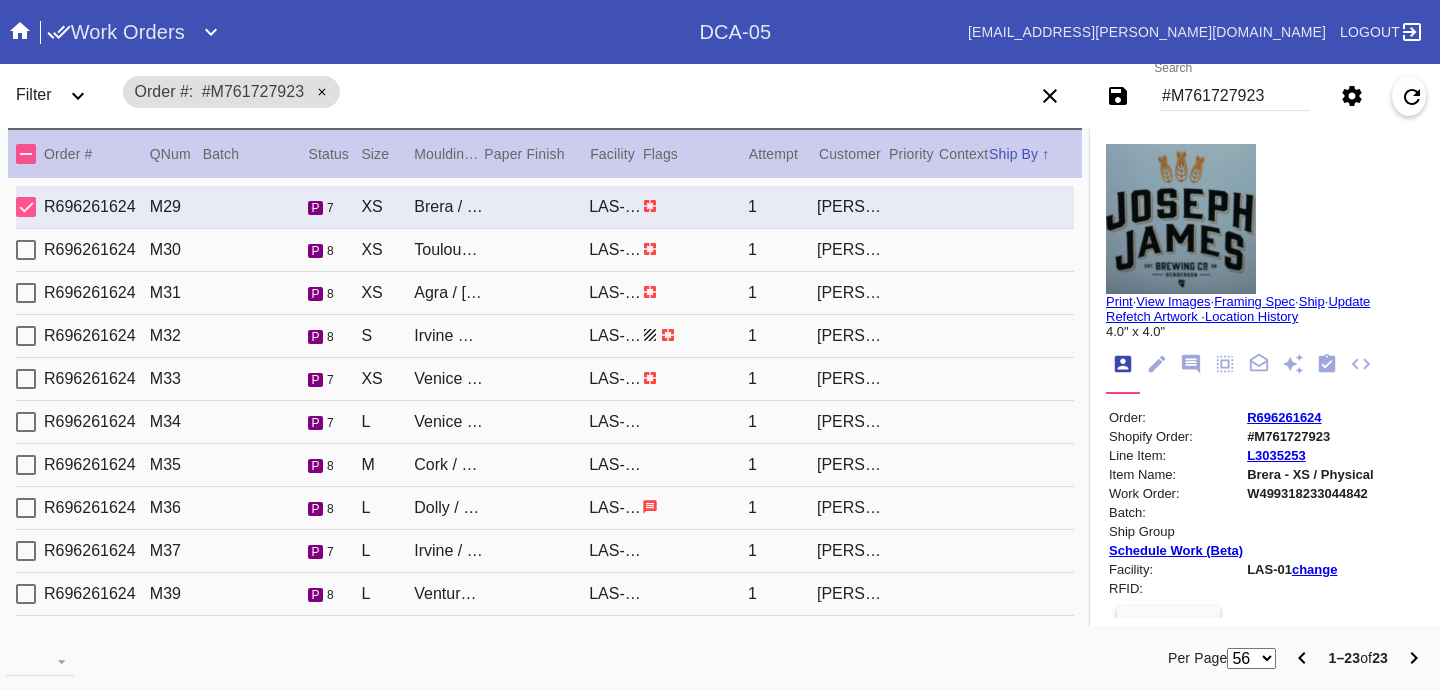 click at bounding box center [695, 249] 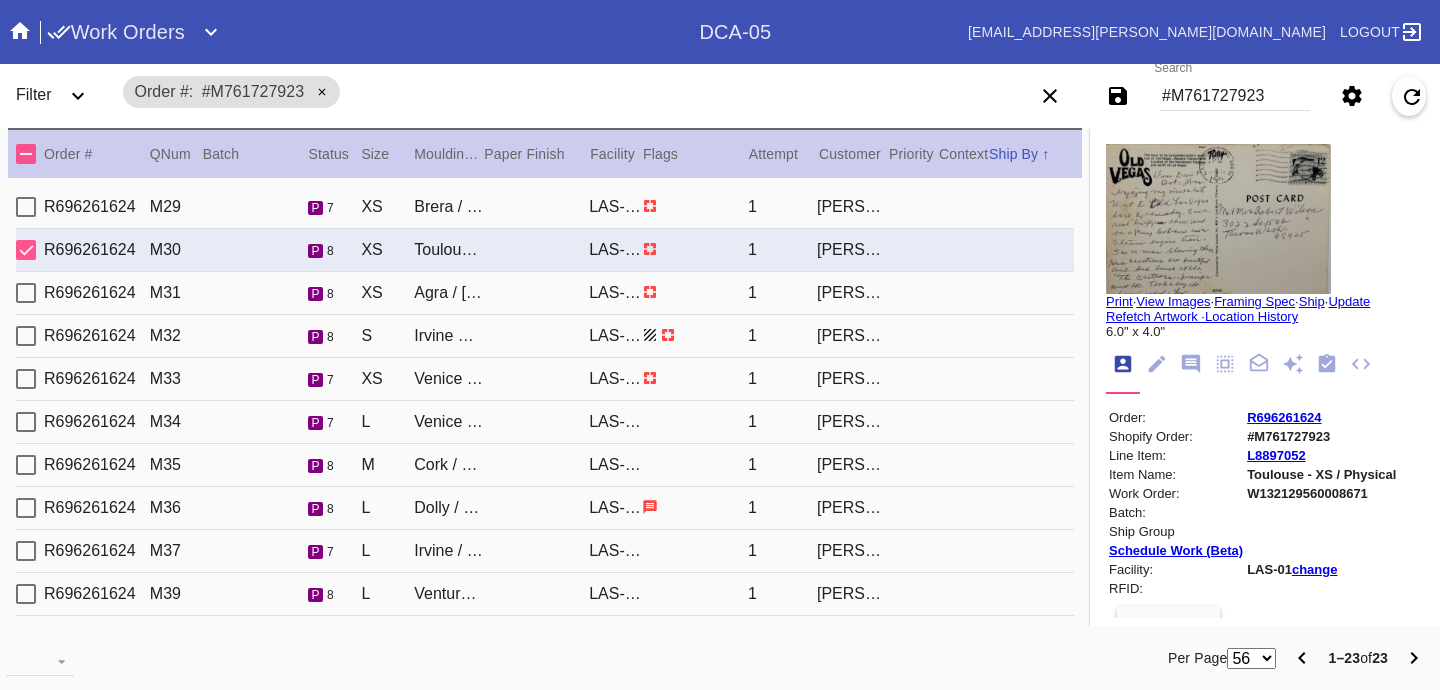 click at bounding box center [695, 292] 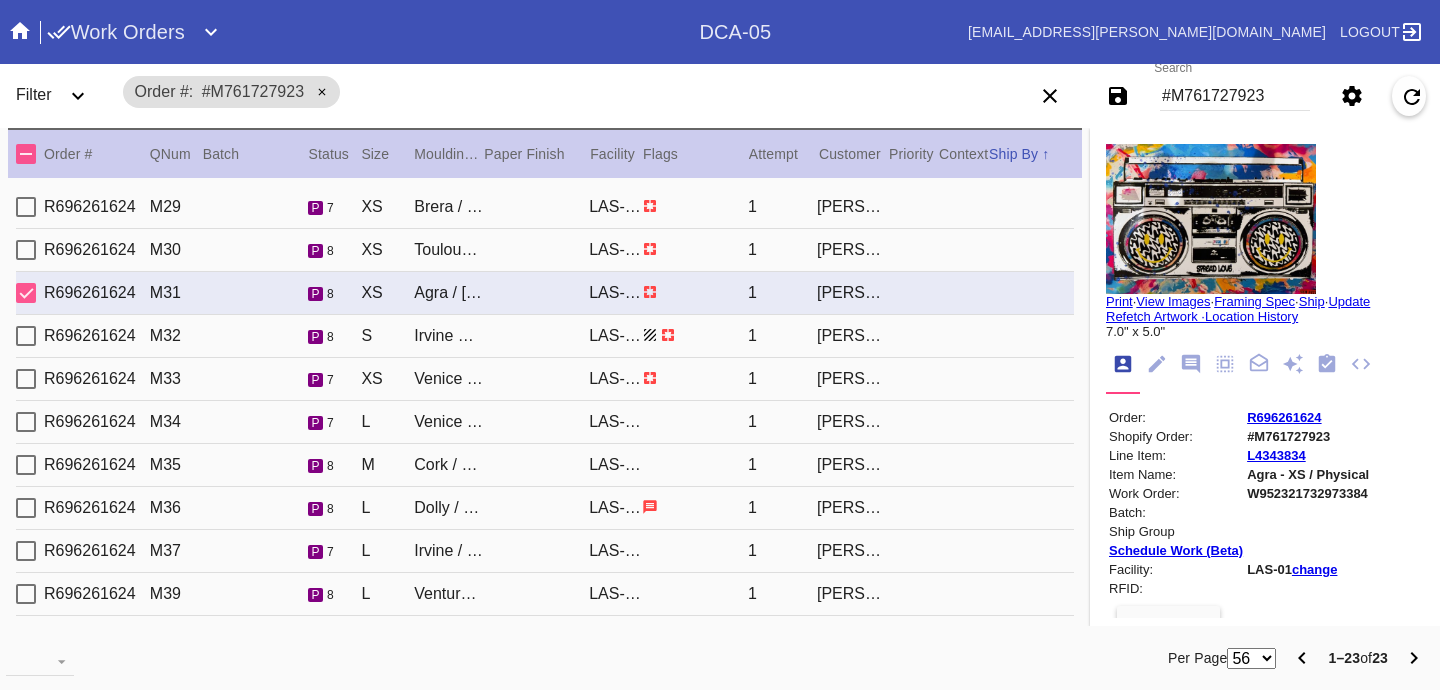 click at bounding box center [695, 335] 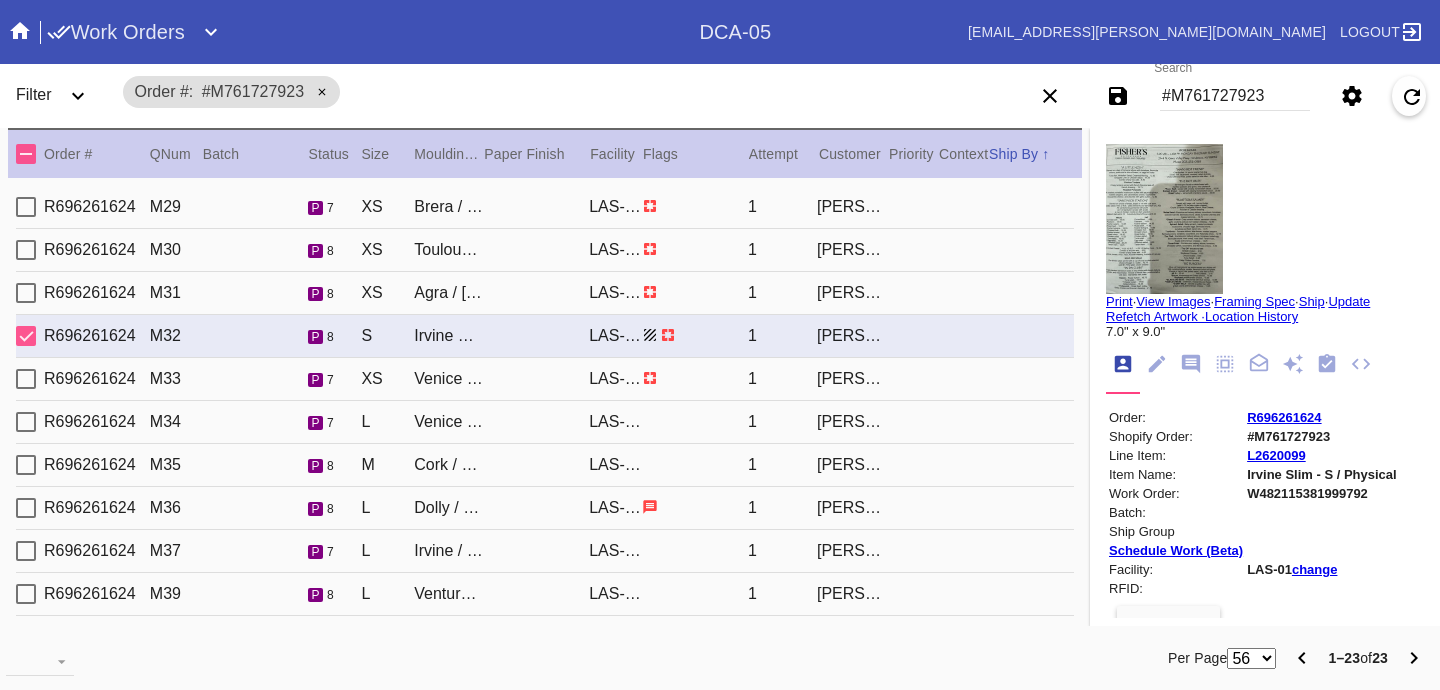click at bounding box center [695, 378] 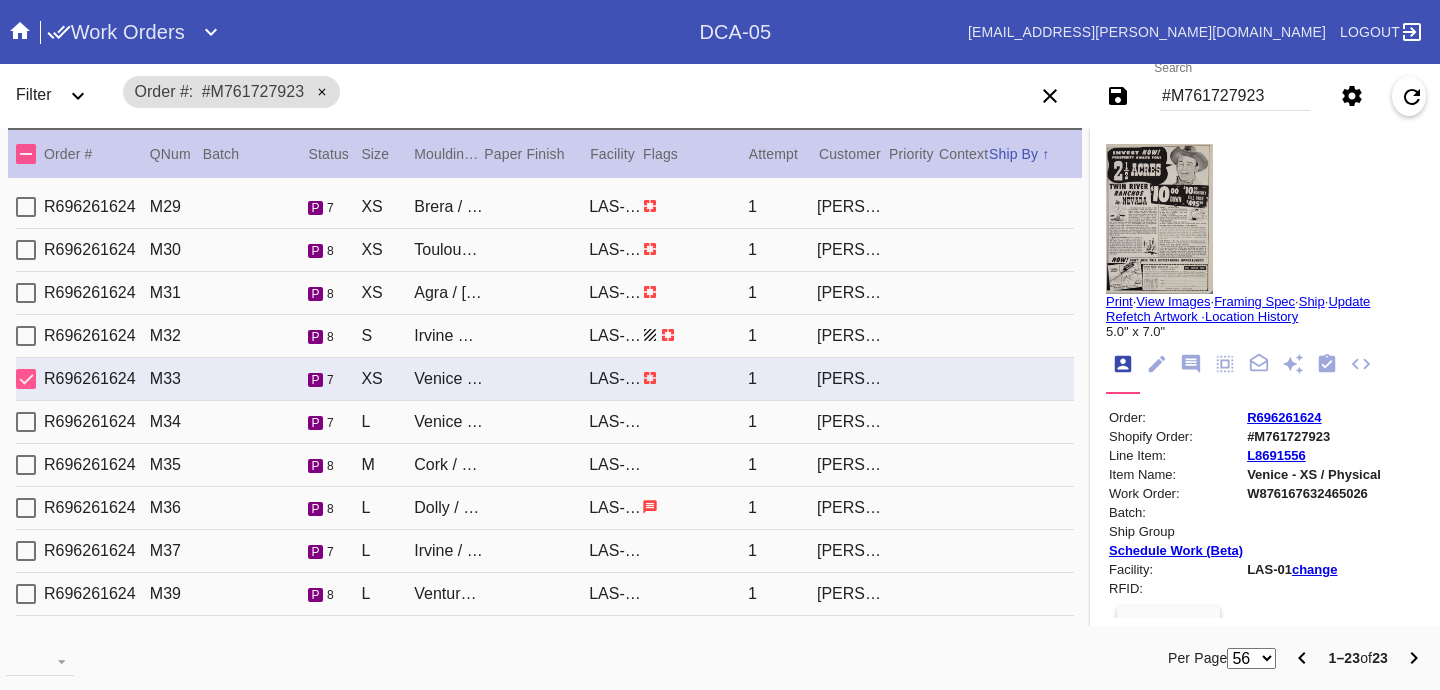 click on "R696261624 M34 p   7 L Venice / Dove White LAS-01 1 [PERSON_NAME]" at bounding box center [545, 422] 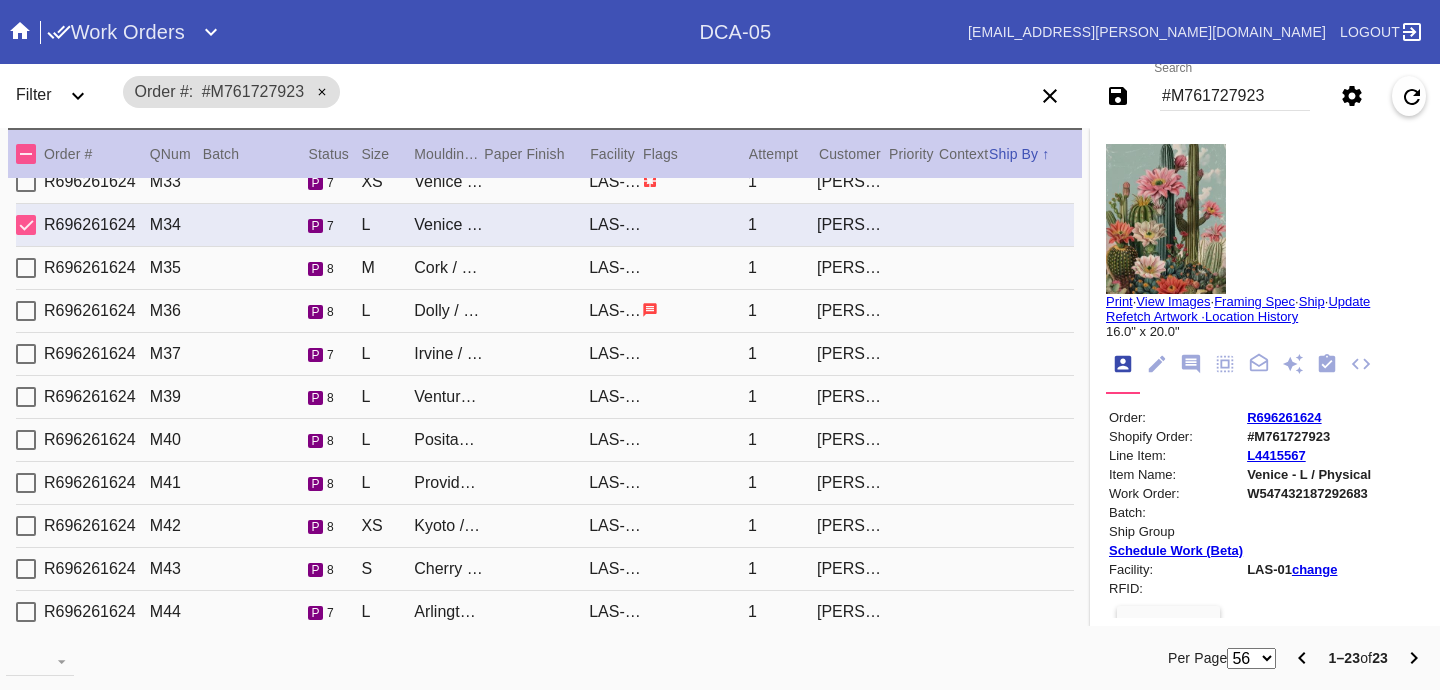 scroll, scrollTop: 564, scrollLeft: 0, axis: vertical 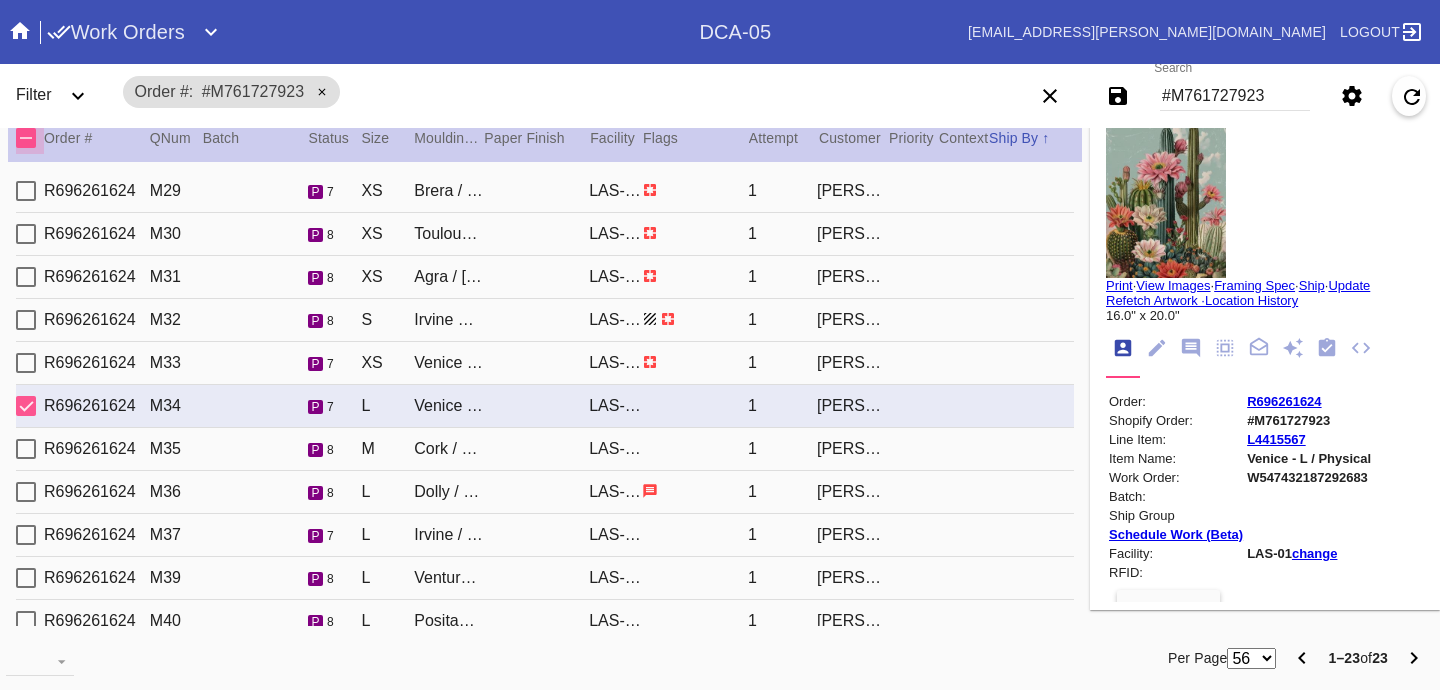 click at bounding box center [26, 138] 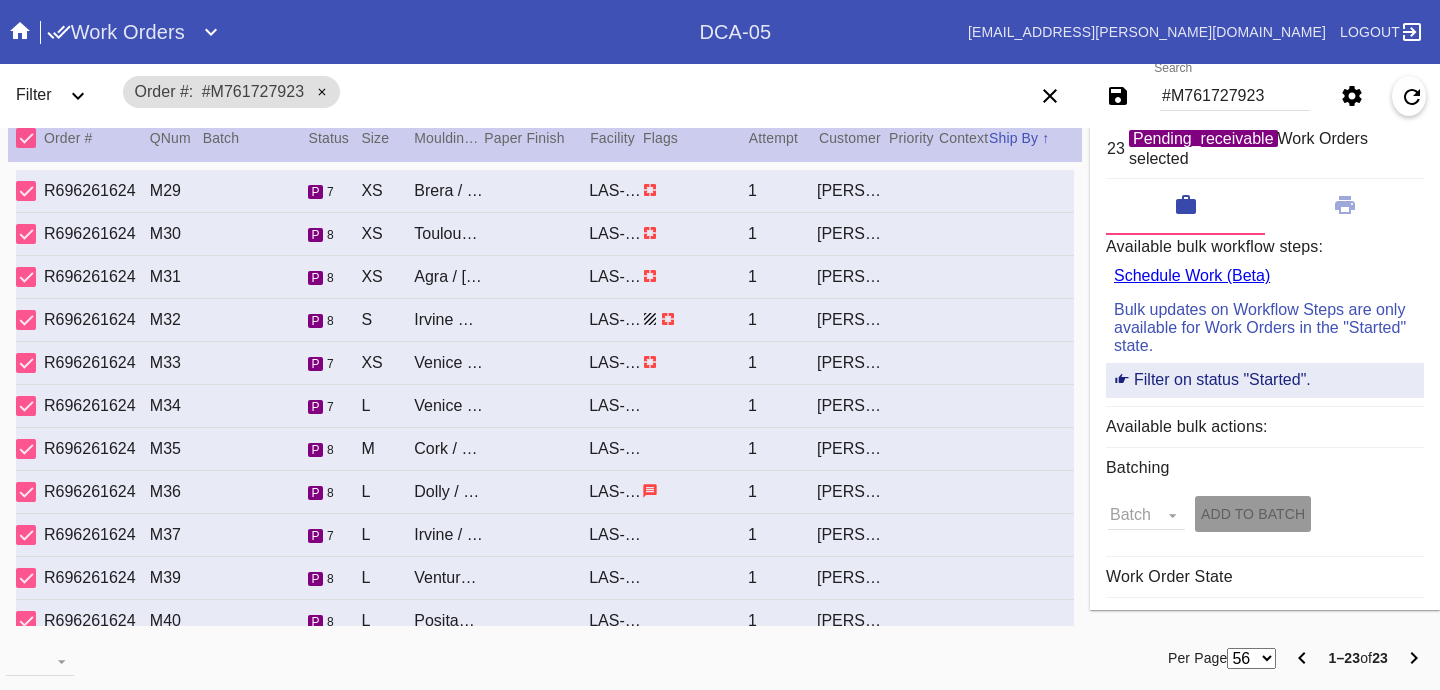 scroll, scrollTop: 0, scrollLeft: 0, axis: both 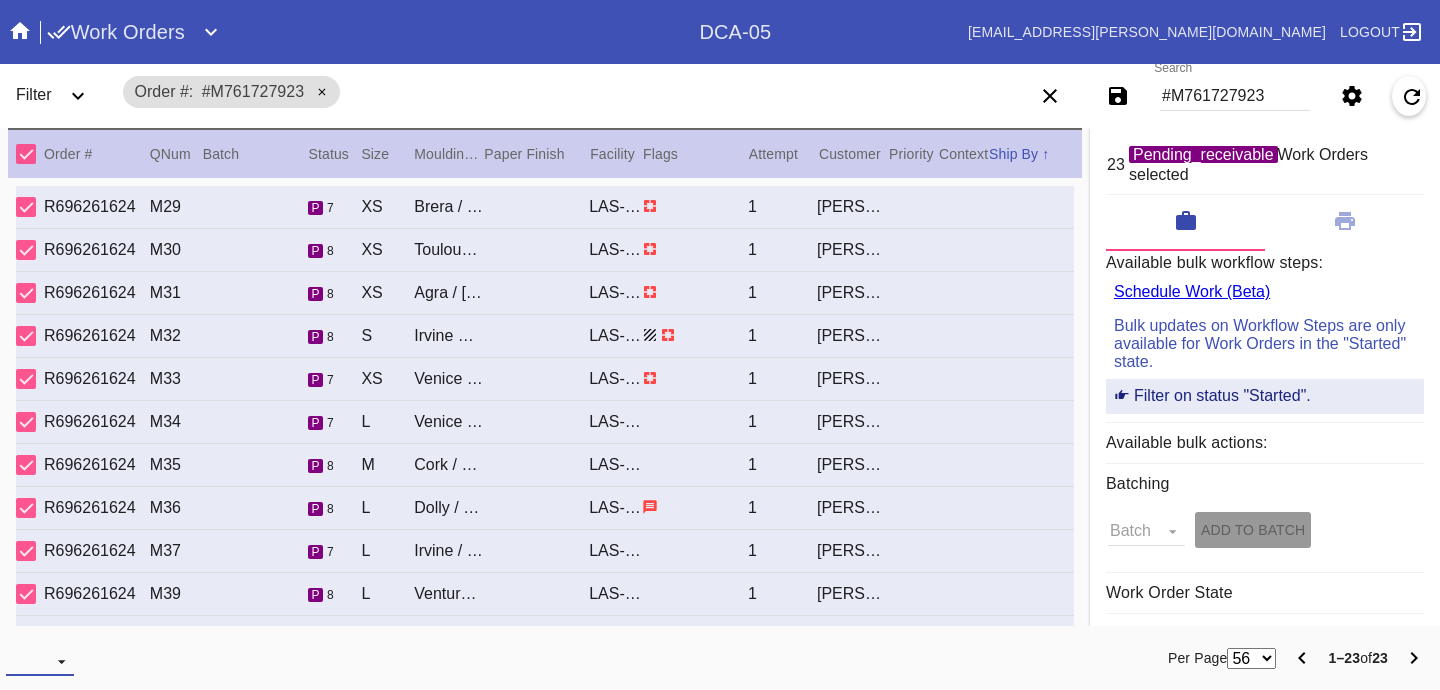 click on "Download... Export Selected Items Print Work Orders Frame Labels Frame Labels v2 Mat Labels Moulding Plate Labels Acrylic Labels Foam Labels Foam Data Story Pockets Mini Story Pockets OMGA Data GUNNAR Data FastCAM Data" at bounding box center (40, 661) 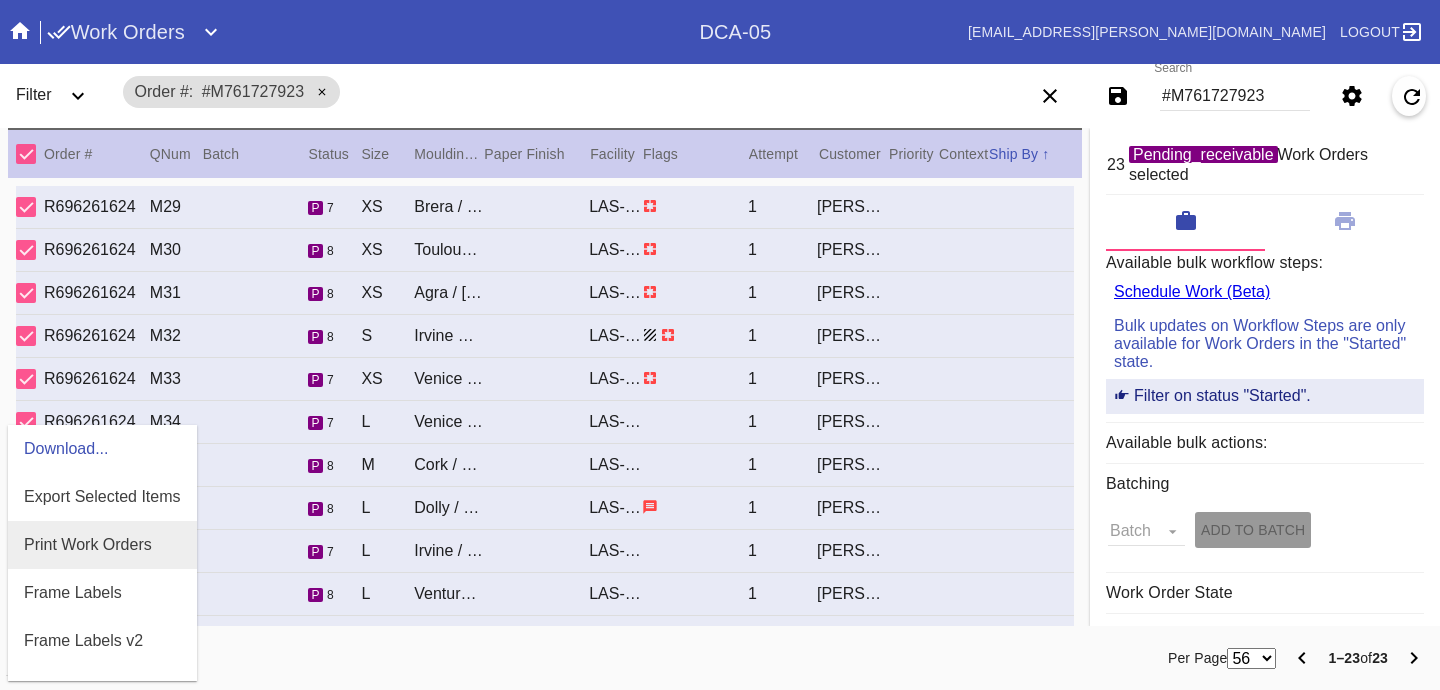 click on "Print Work Orders" at bounding box center (88, 545) 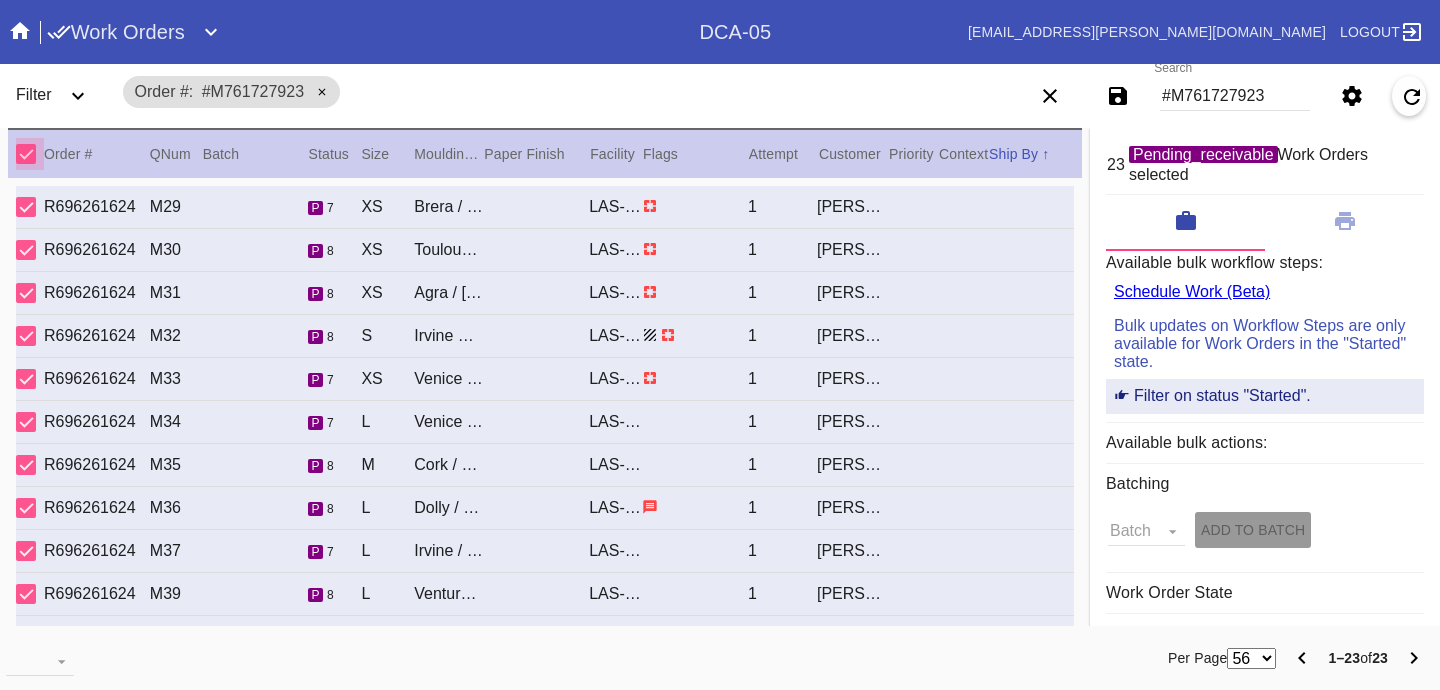click at bounding box center (26, 154) 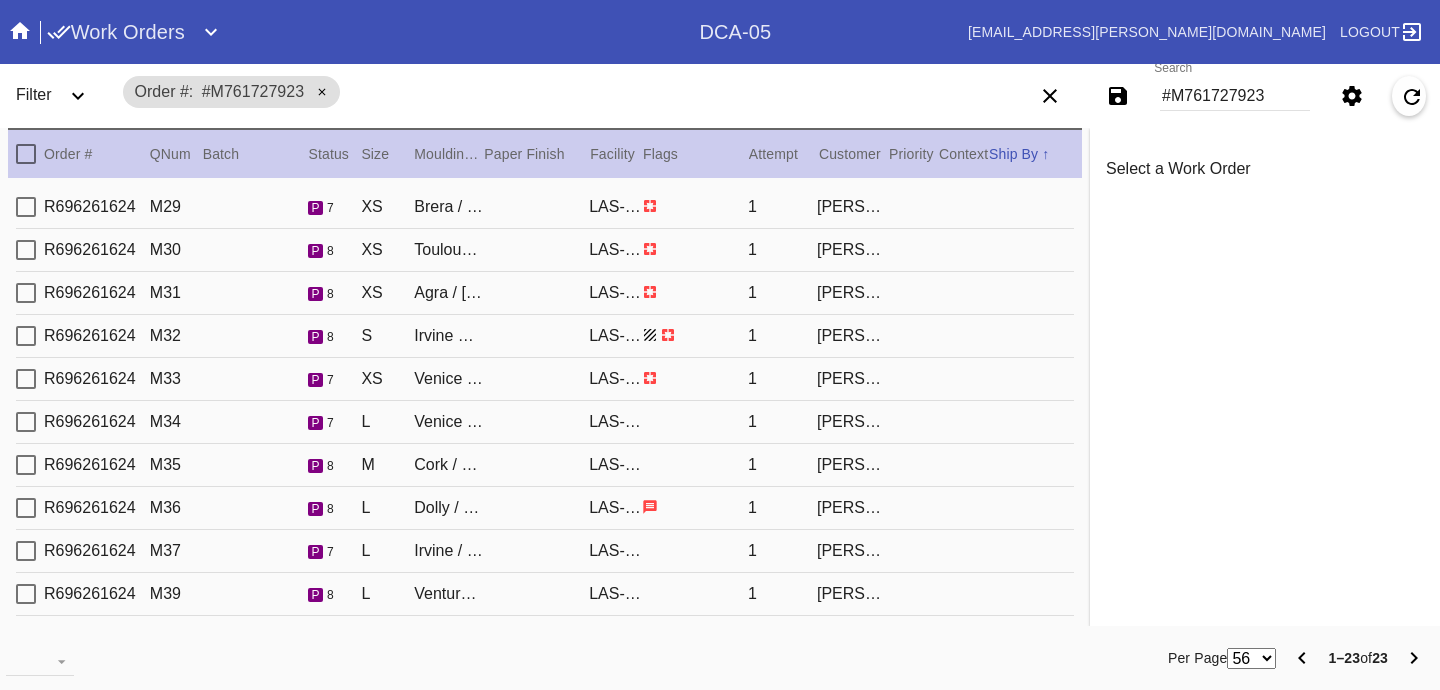 click on "R696261624 M29 p   7 XS Brera / White LAS-01 1 [PERSON_NAME]" at bounding box center (545, 207) 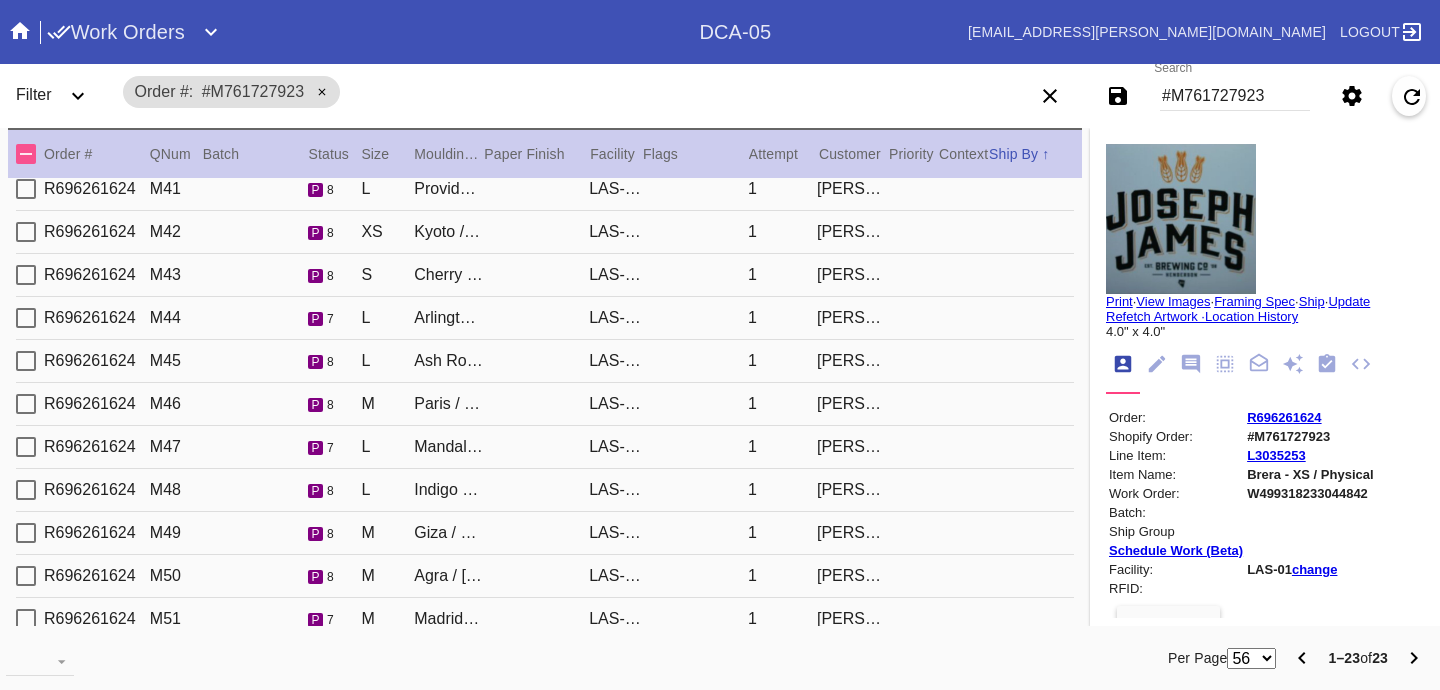 scroll, scrollTop: 505, scrollLeft: 0, axis: vertical 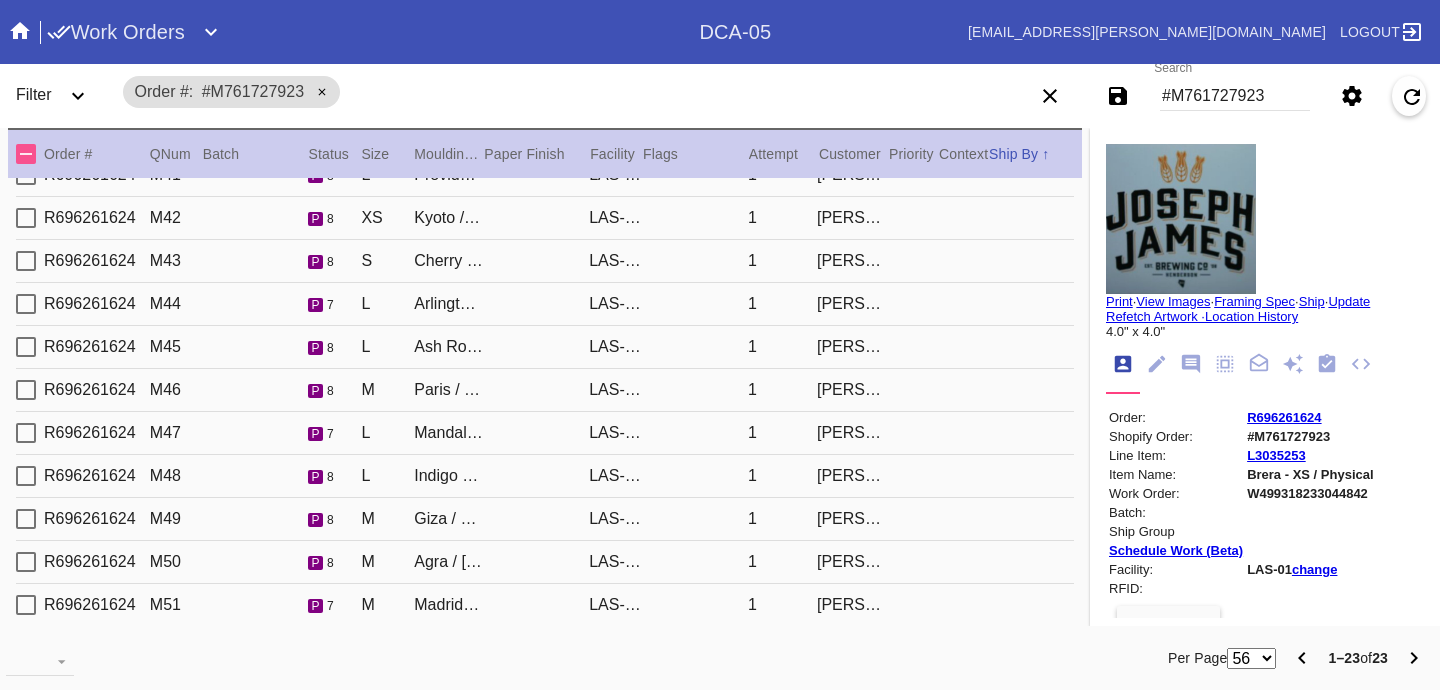 click on "Mandalay / Sea Green" at bounding box center [448, 433] 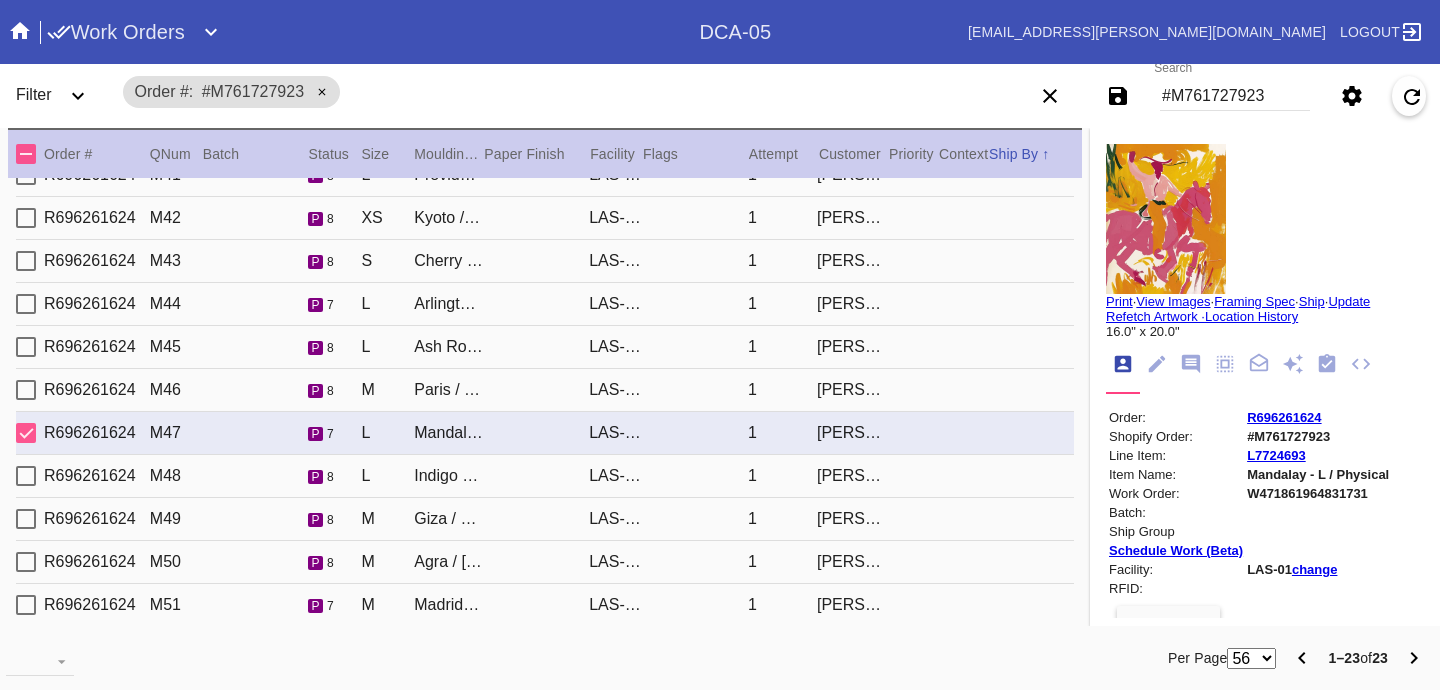 click on "Print" at bounding box center (1119, 301) 